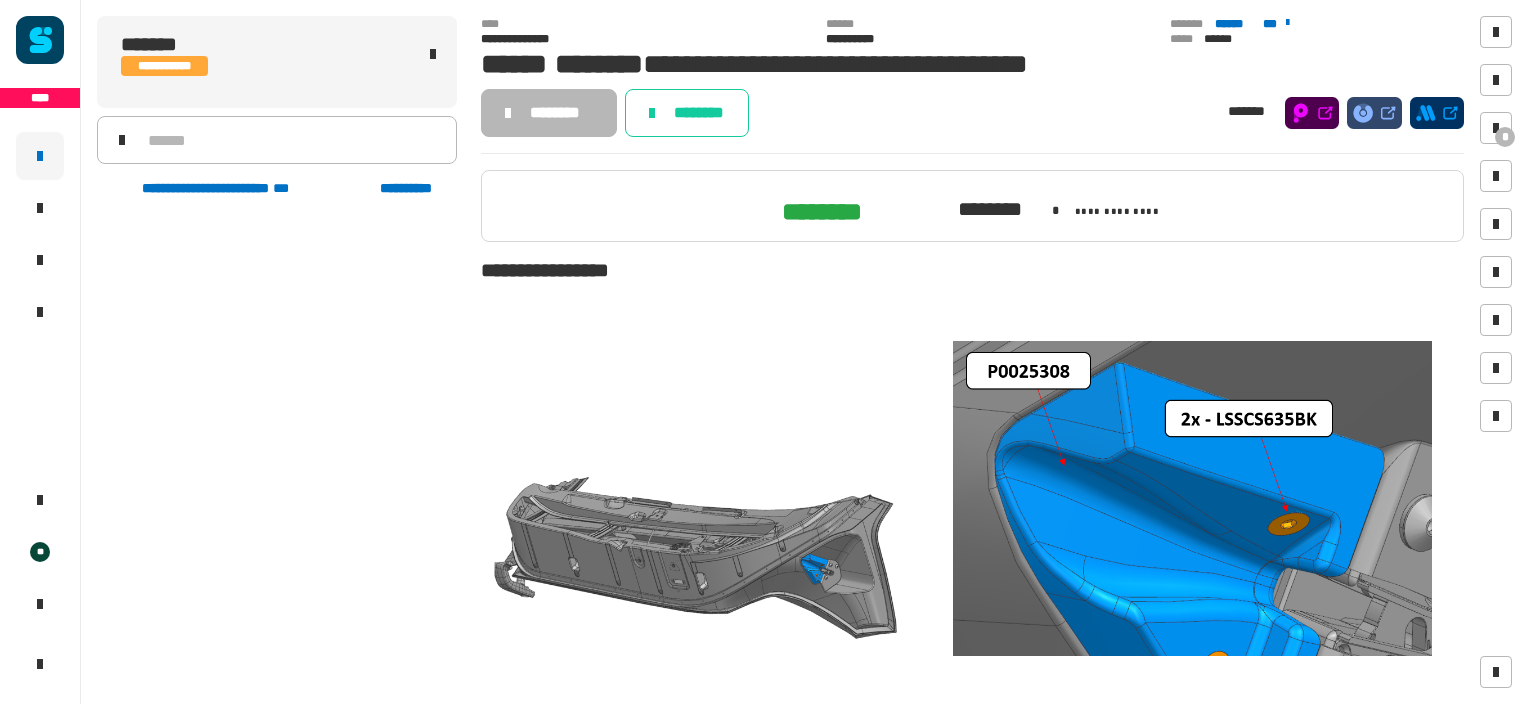 scroll, scrollTop: 0, scrollLeft: 0, axis: both 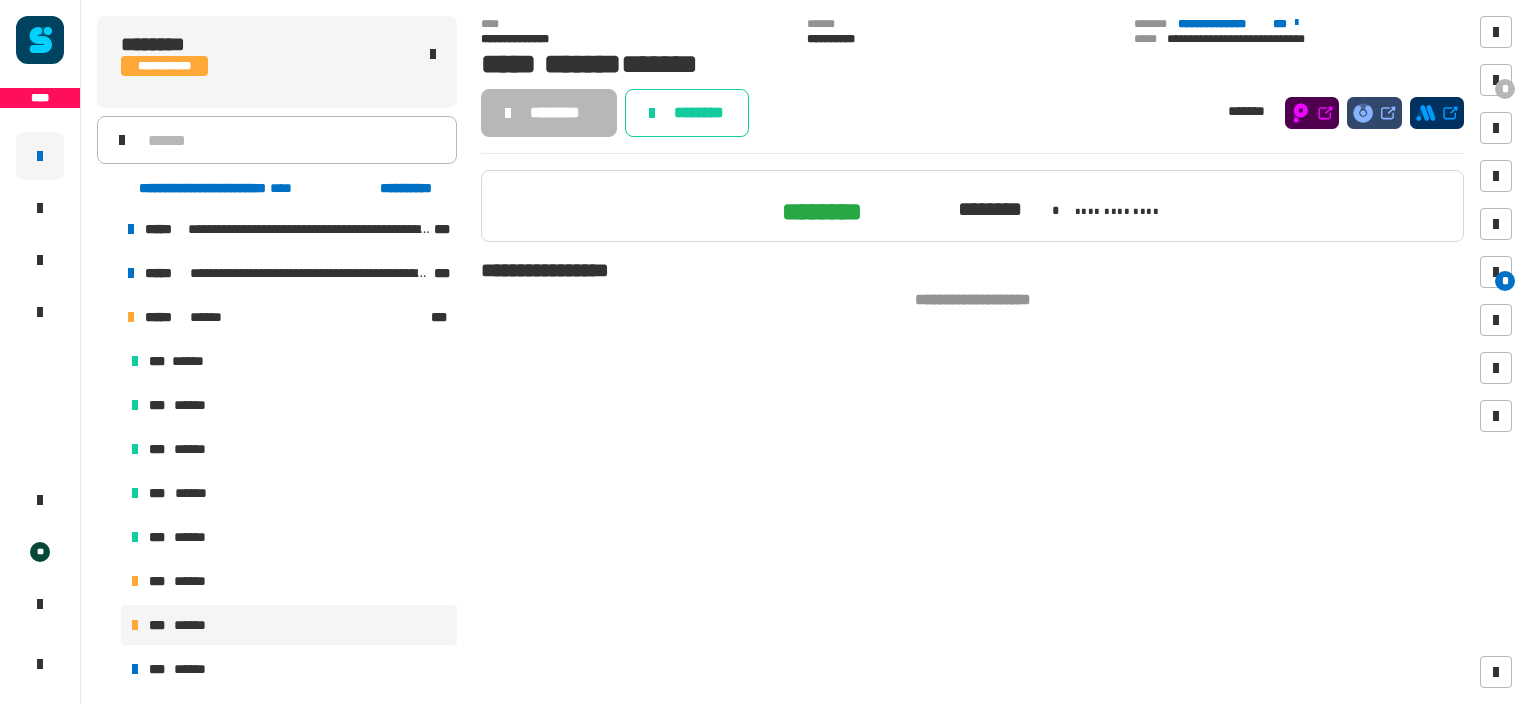 click on "******" at bounding box center (197, 625) 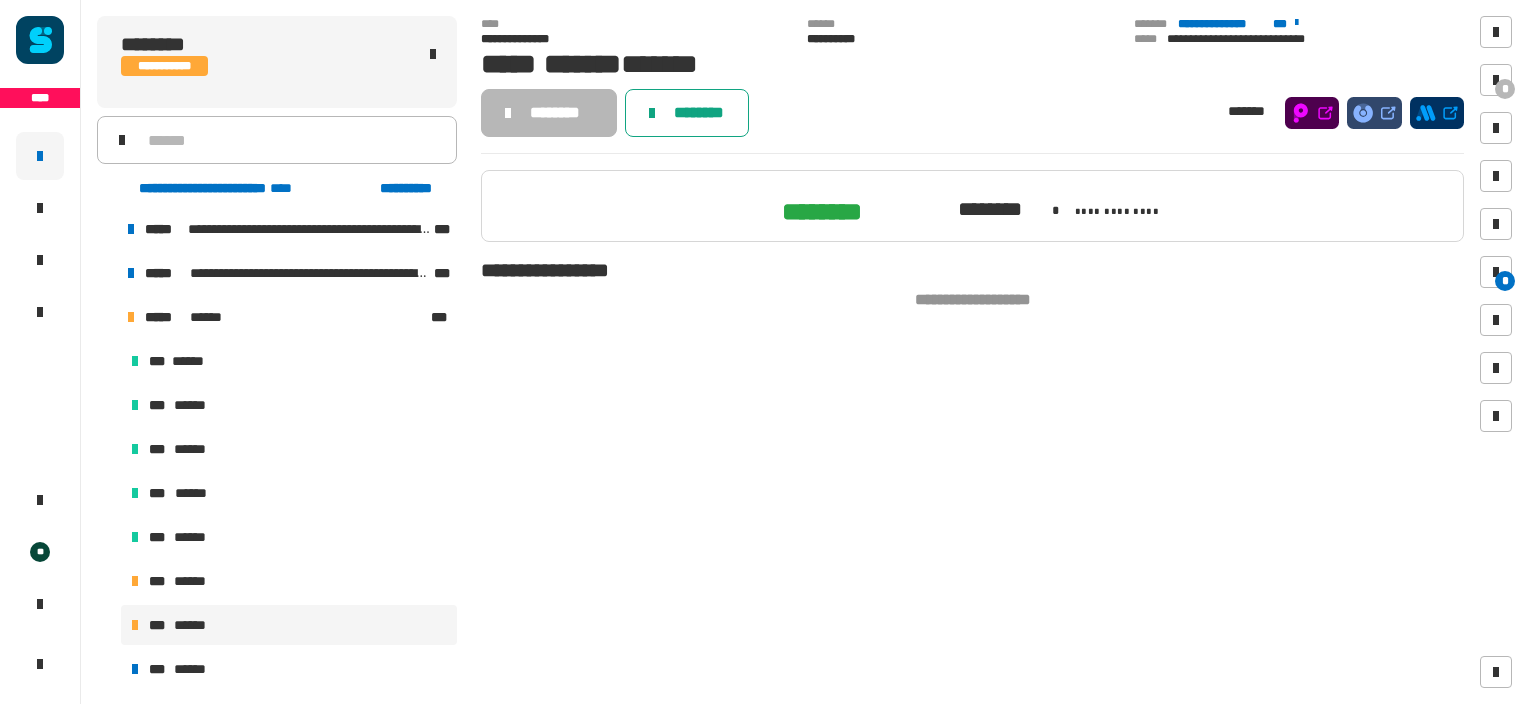 click on "********" 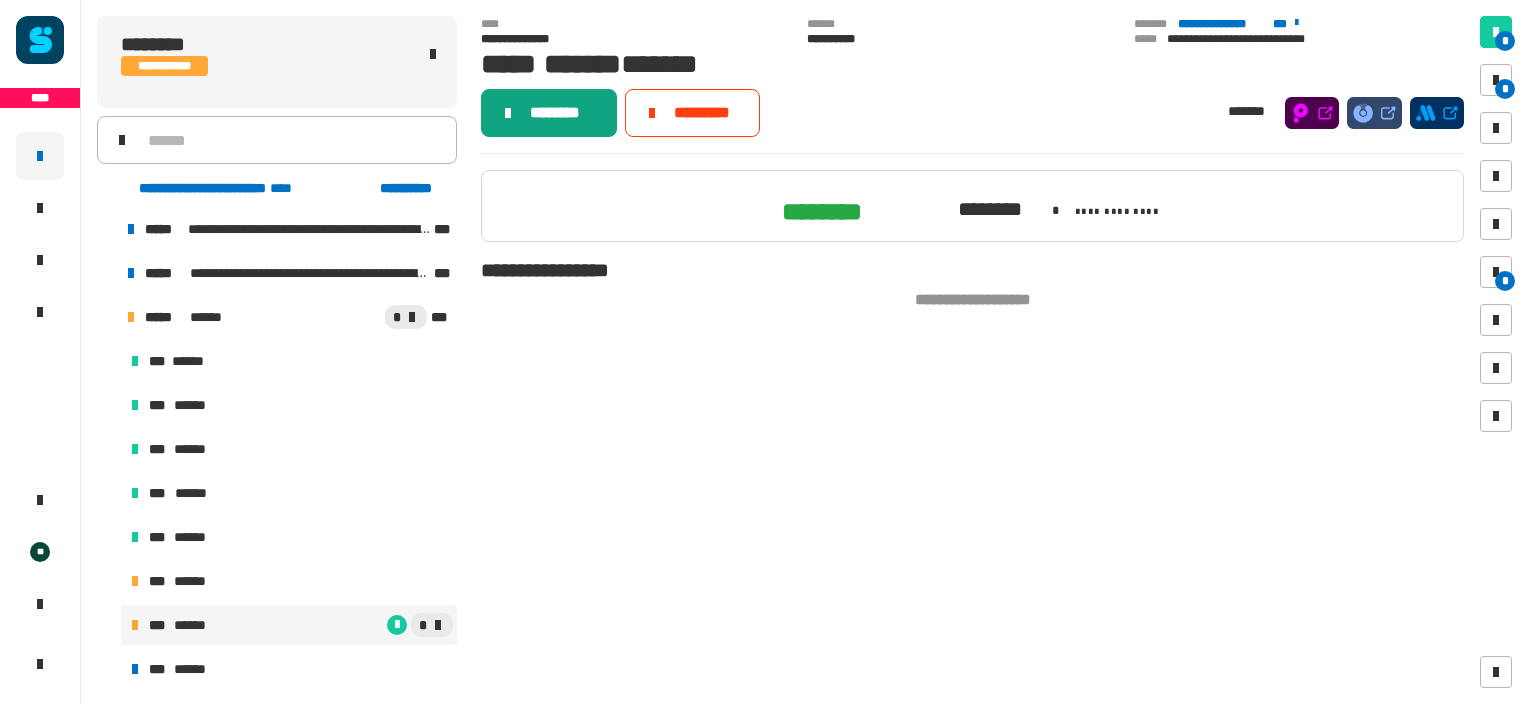 click on "********" 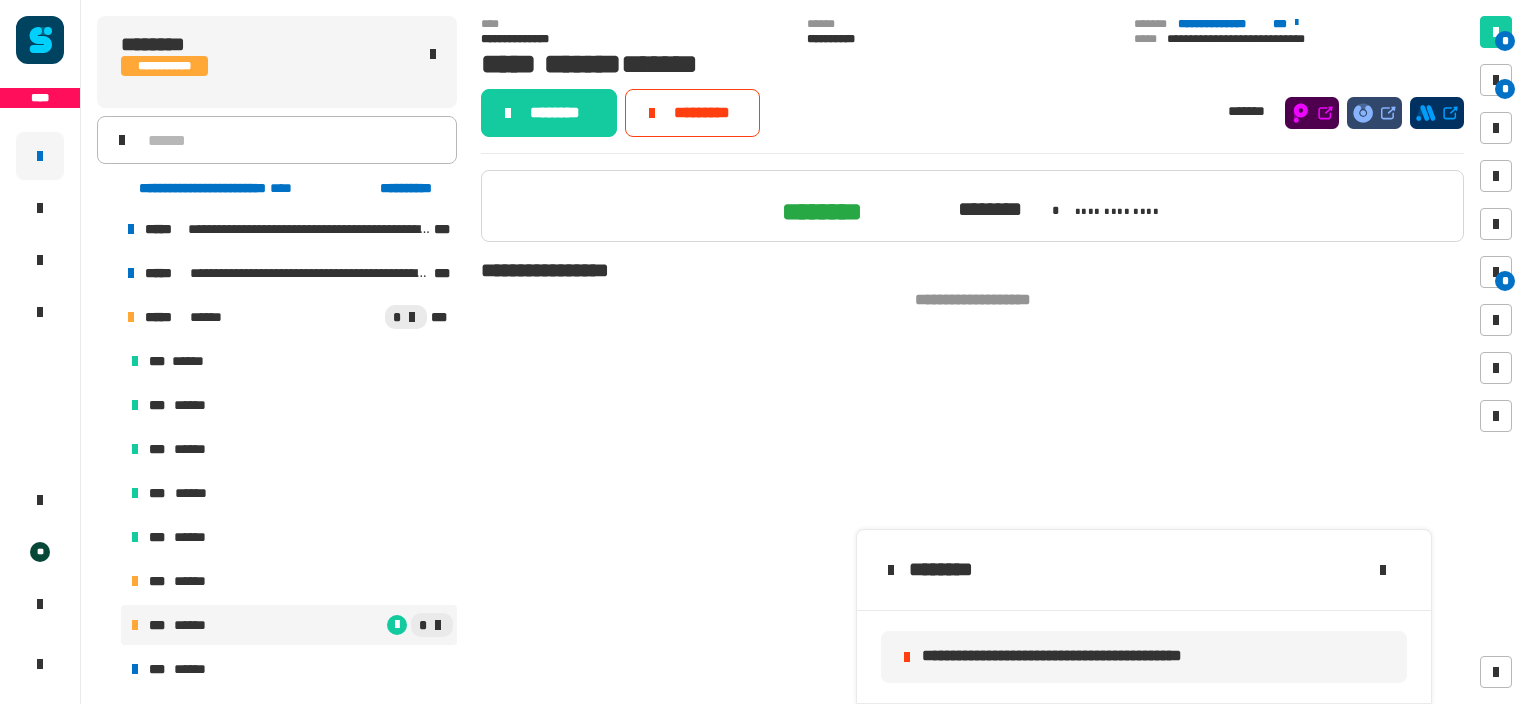click on "**********" 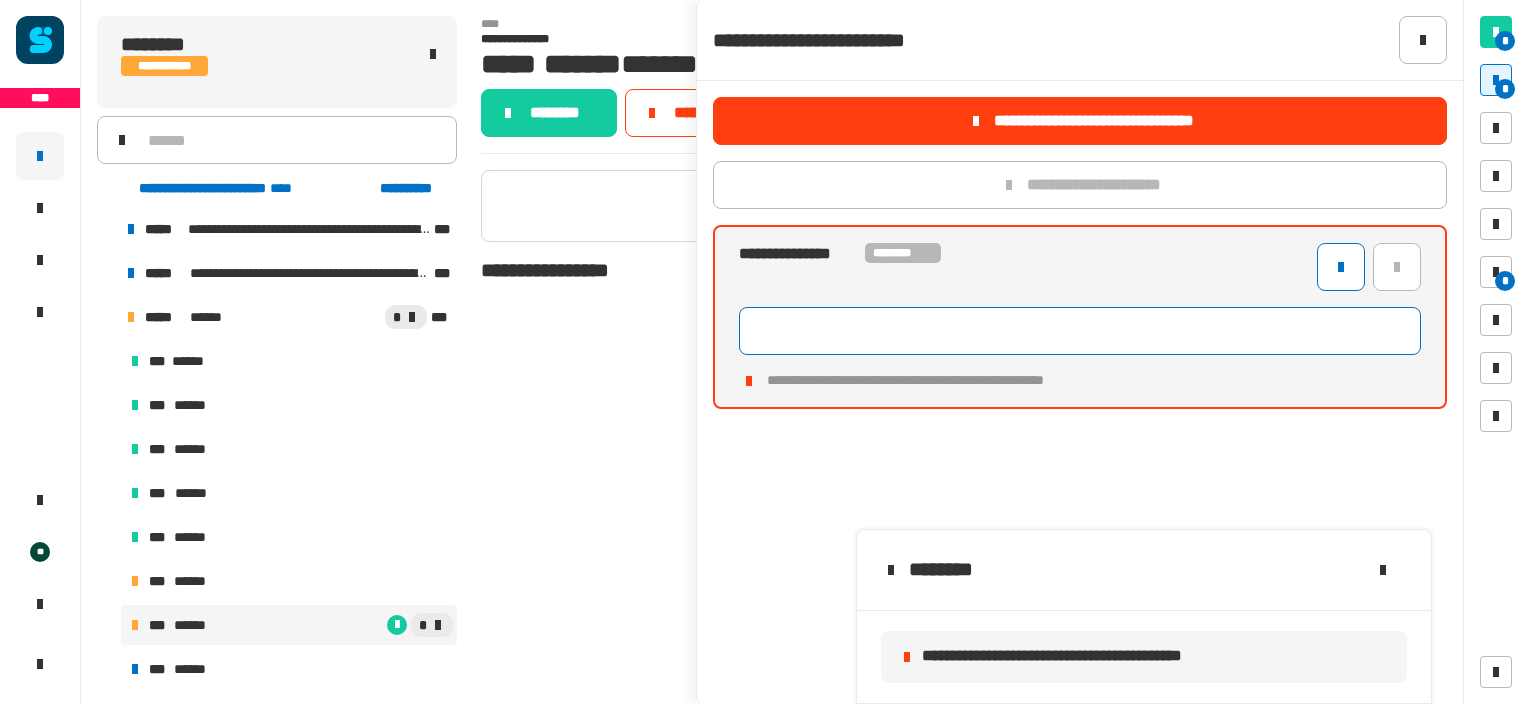 click 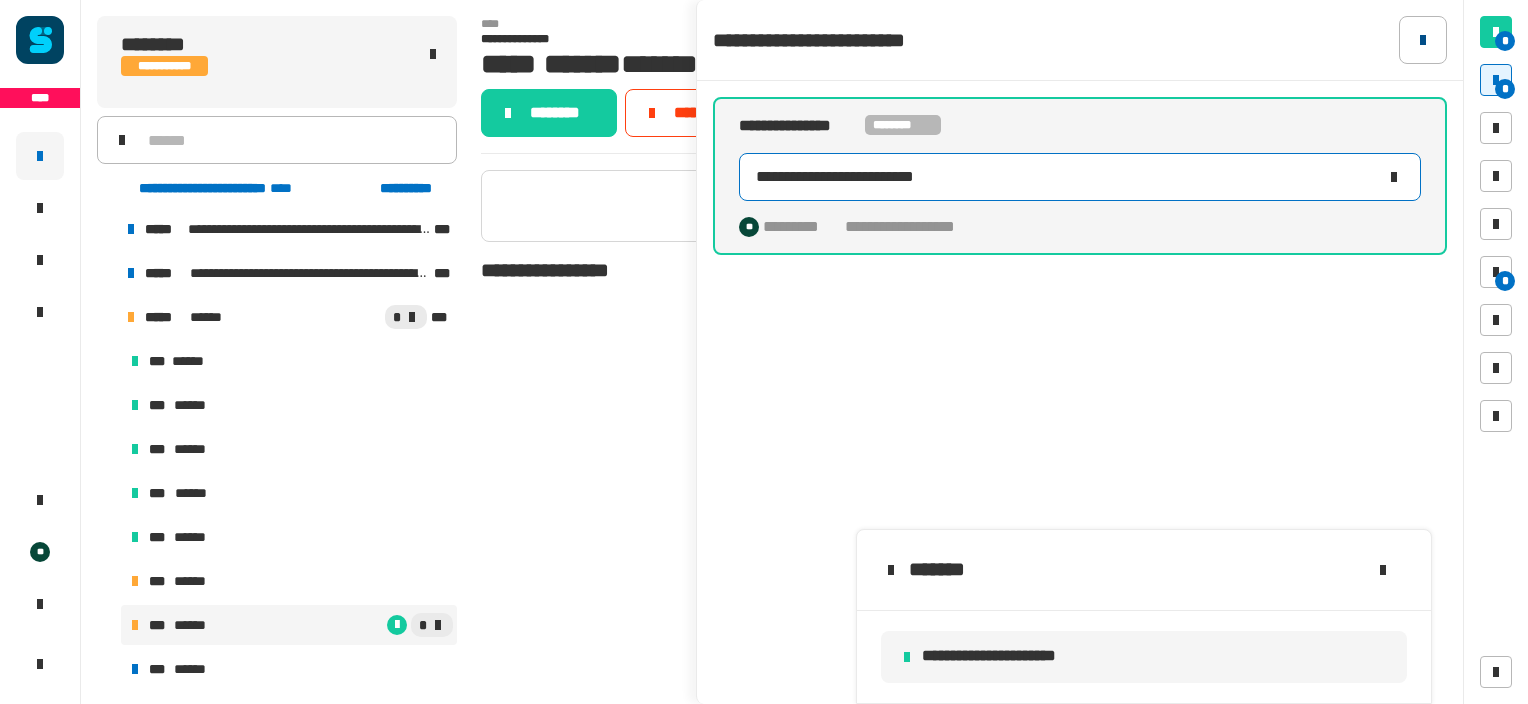 type on "**********" 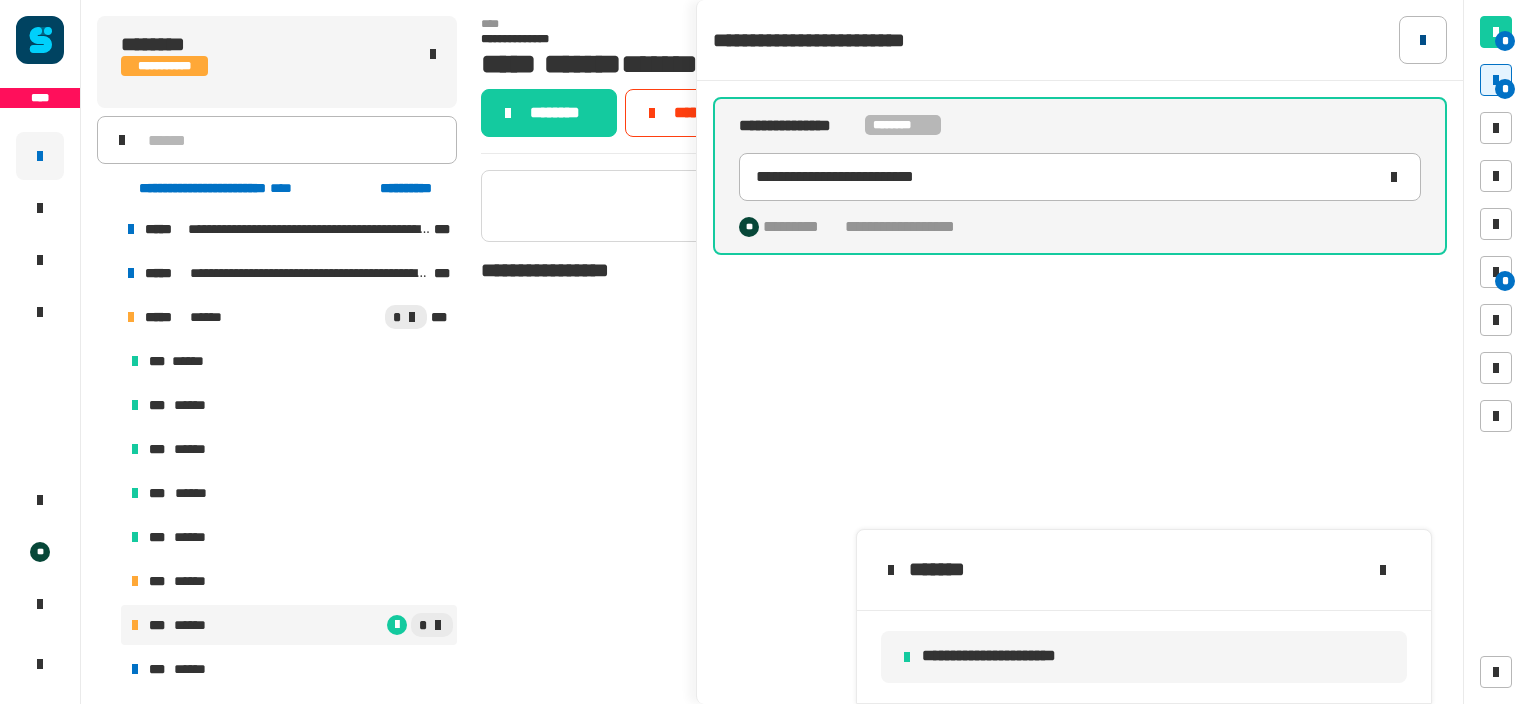 click 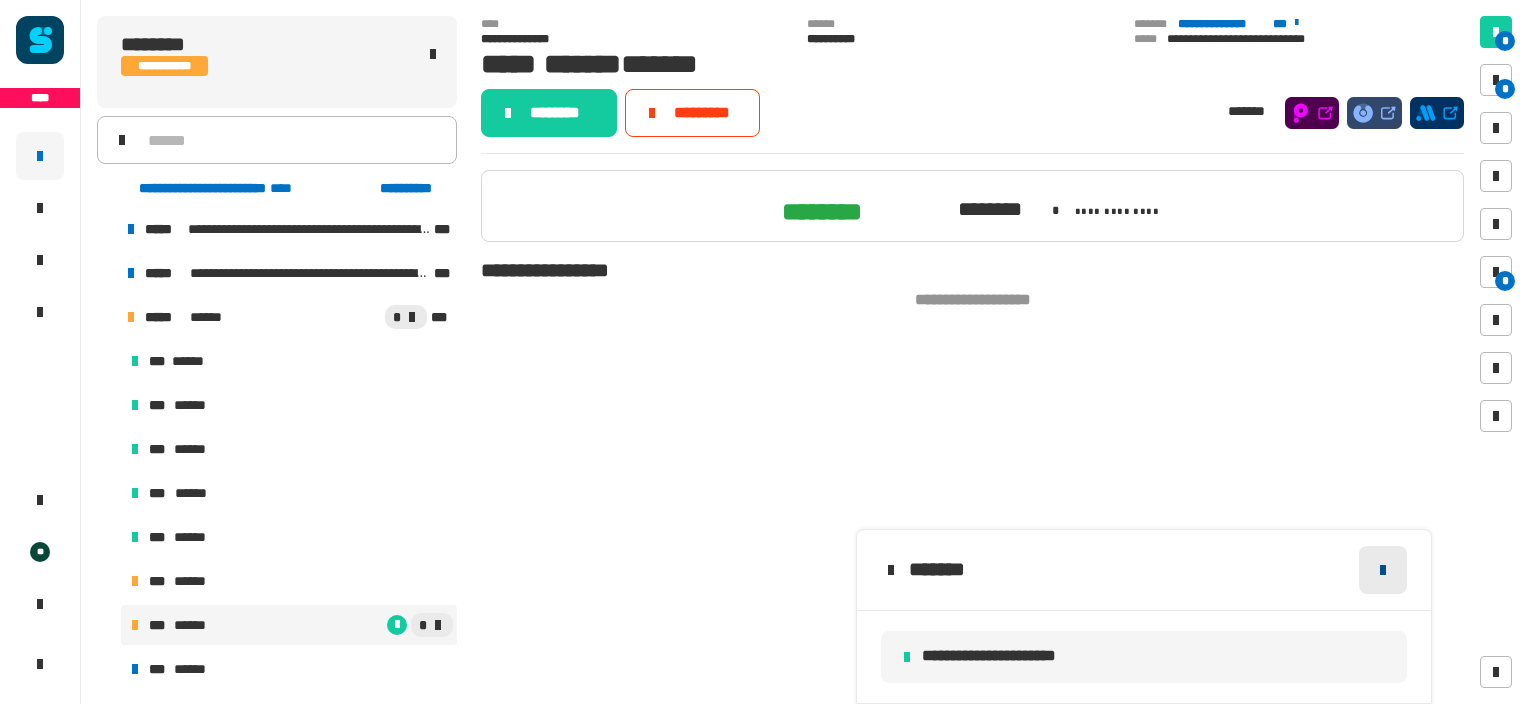click 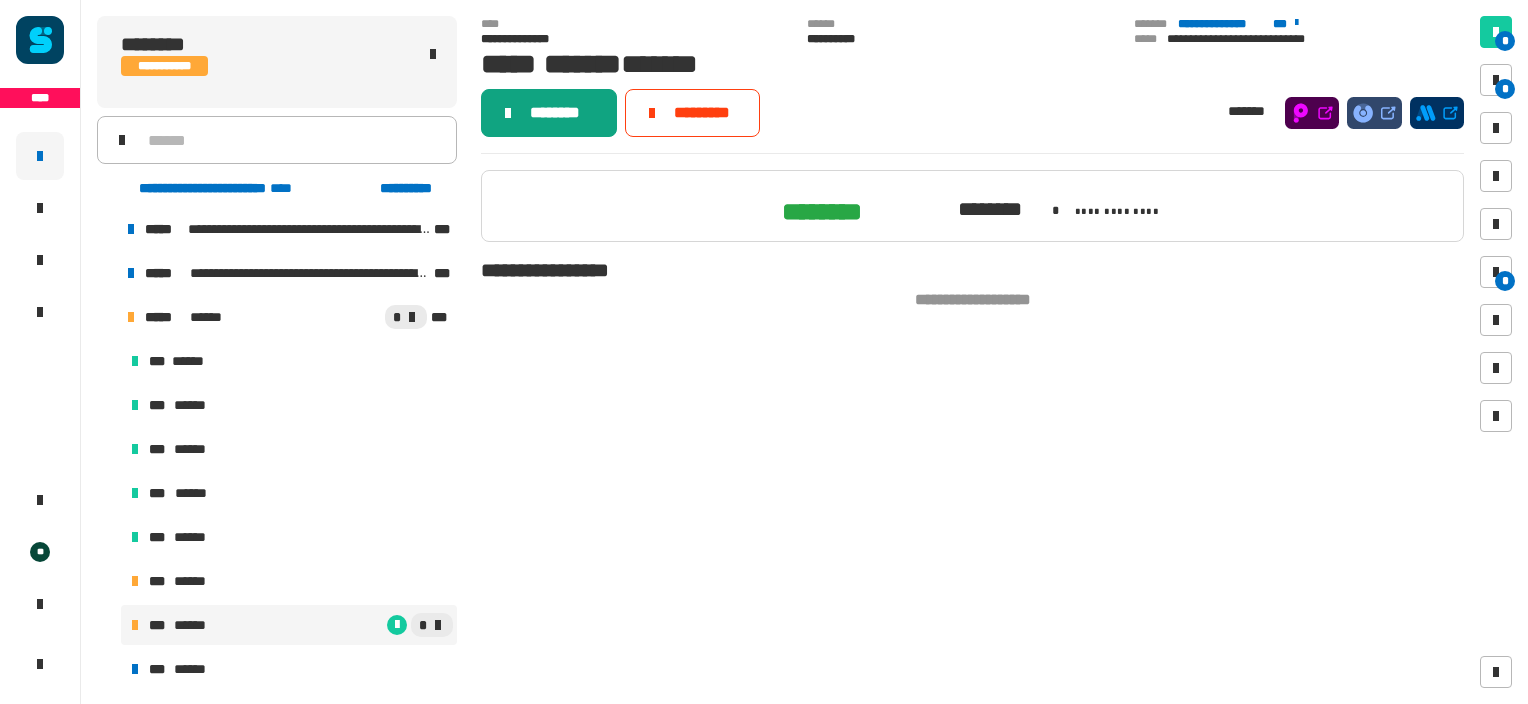 click on "********" 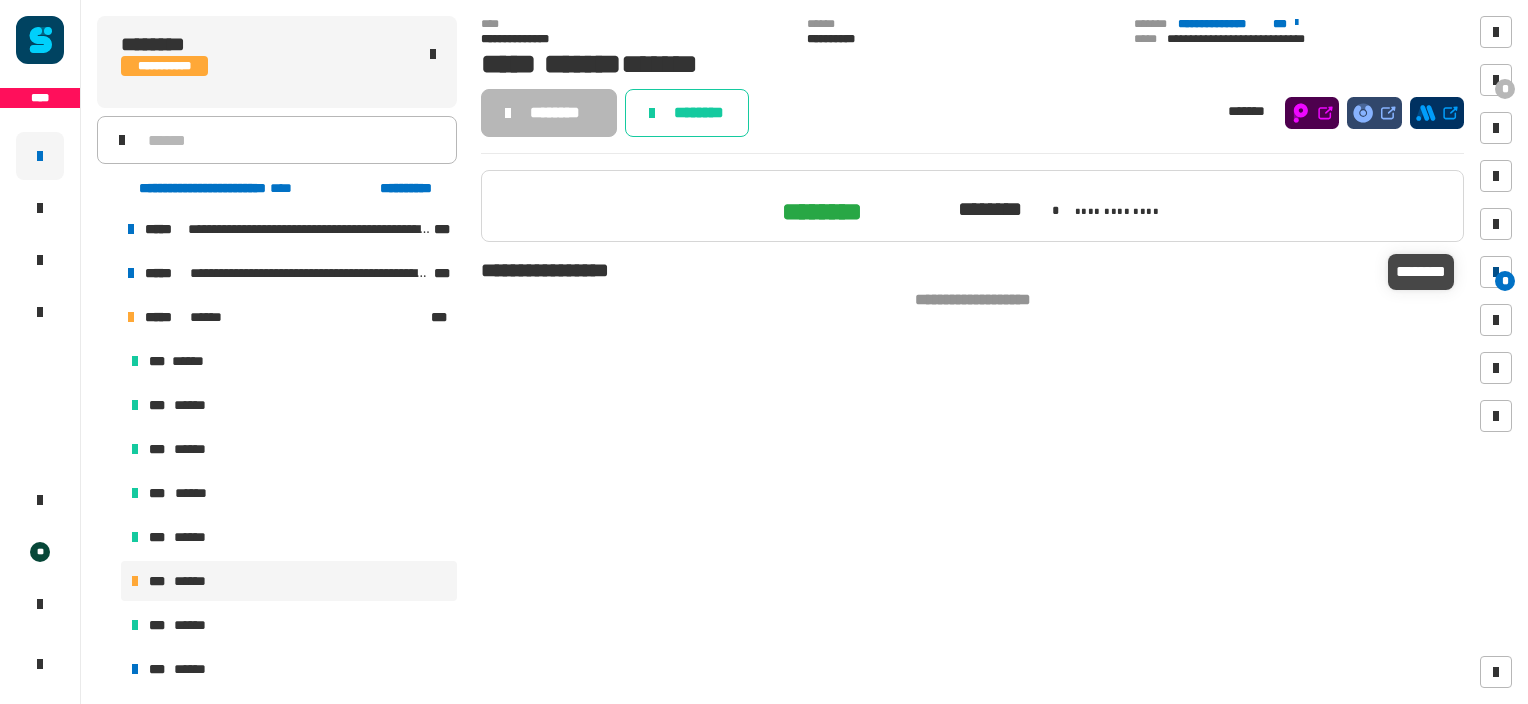 click at bounding box center (1496, 272) 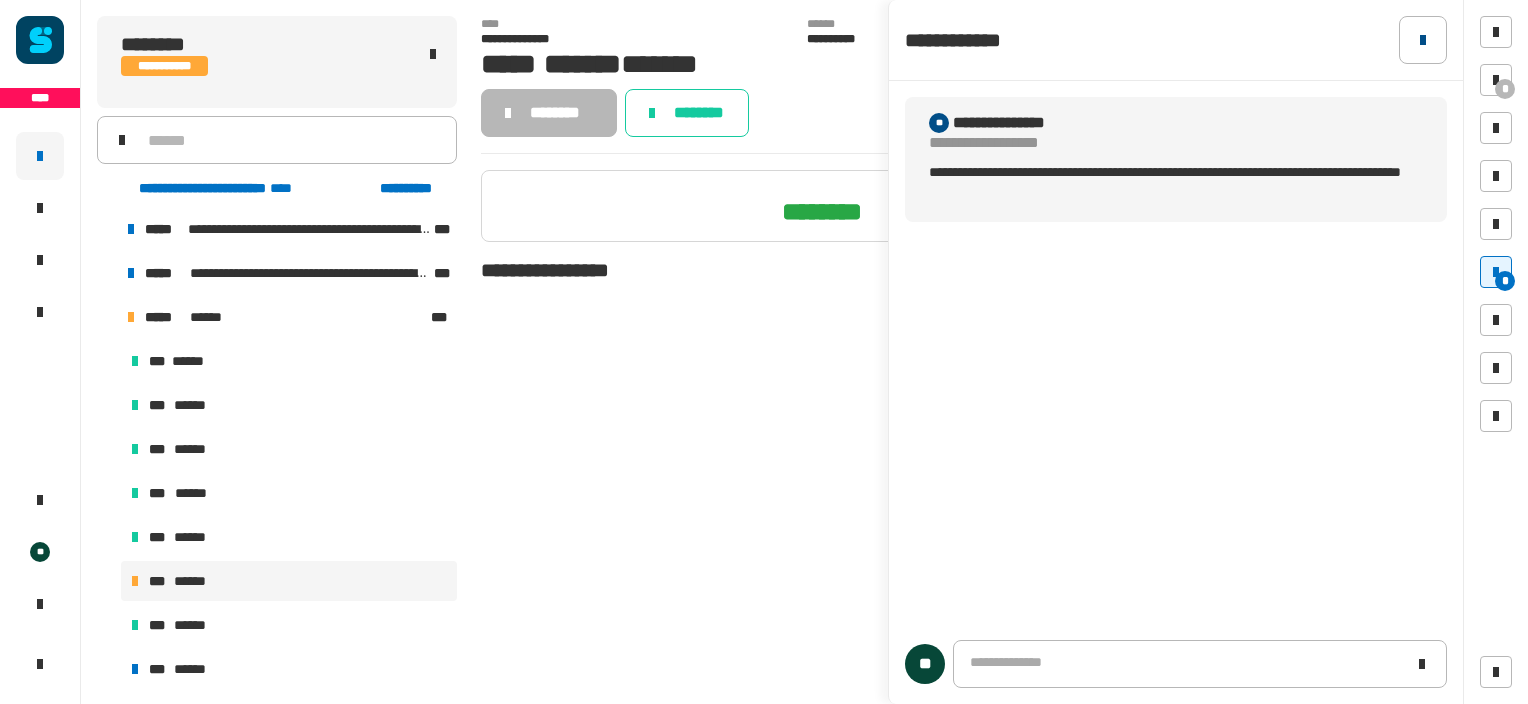 click 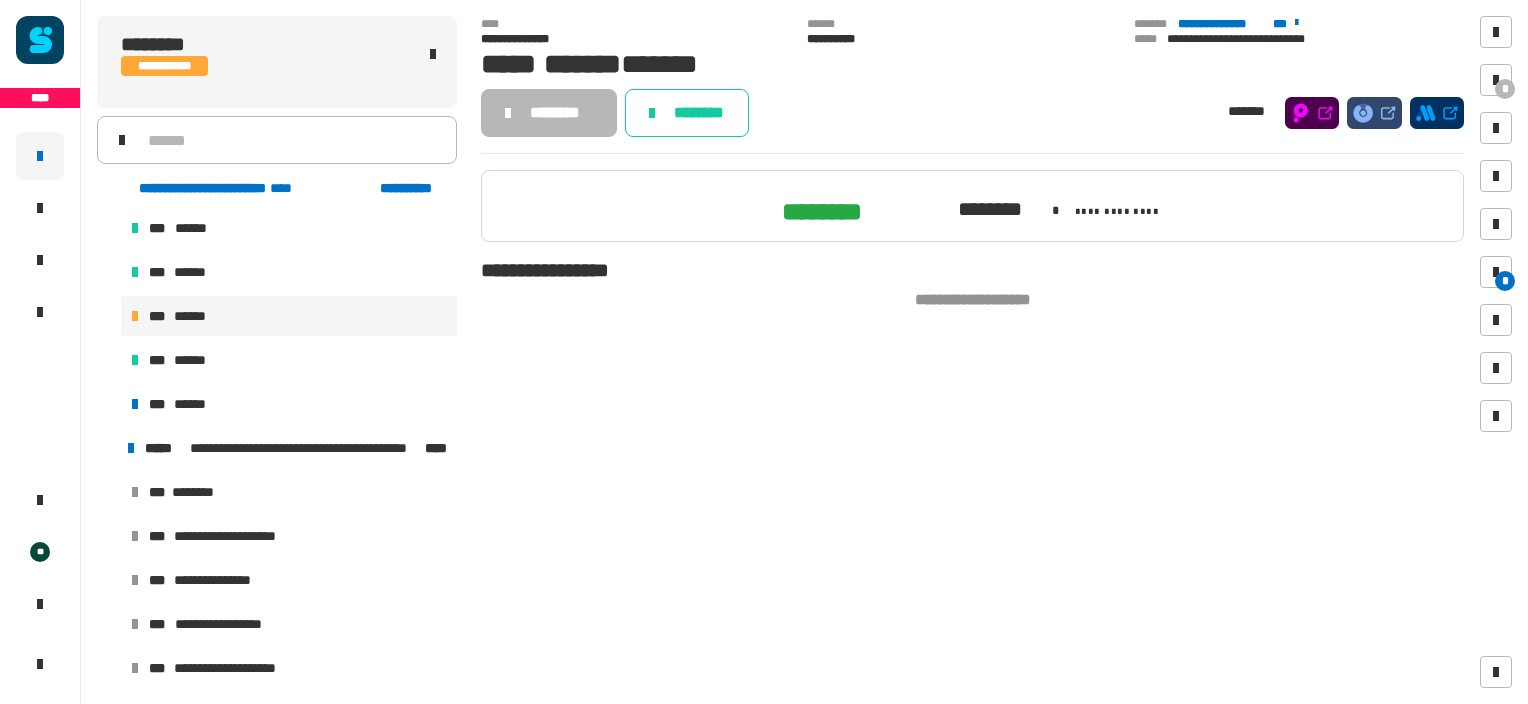 scroll, scrollTop: 491, scrollLeft: 0, axis: vertical 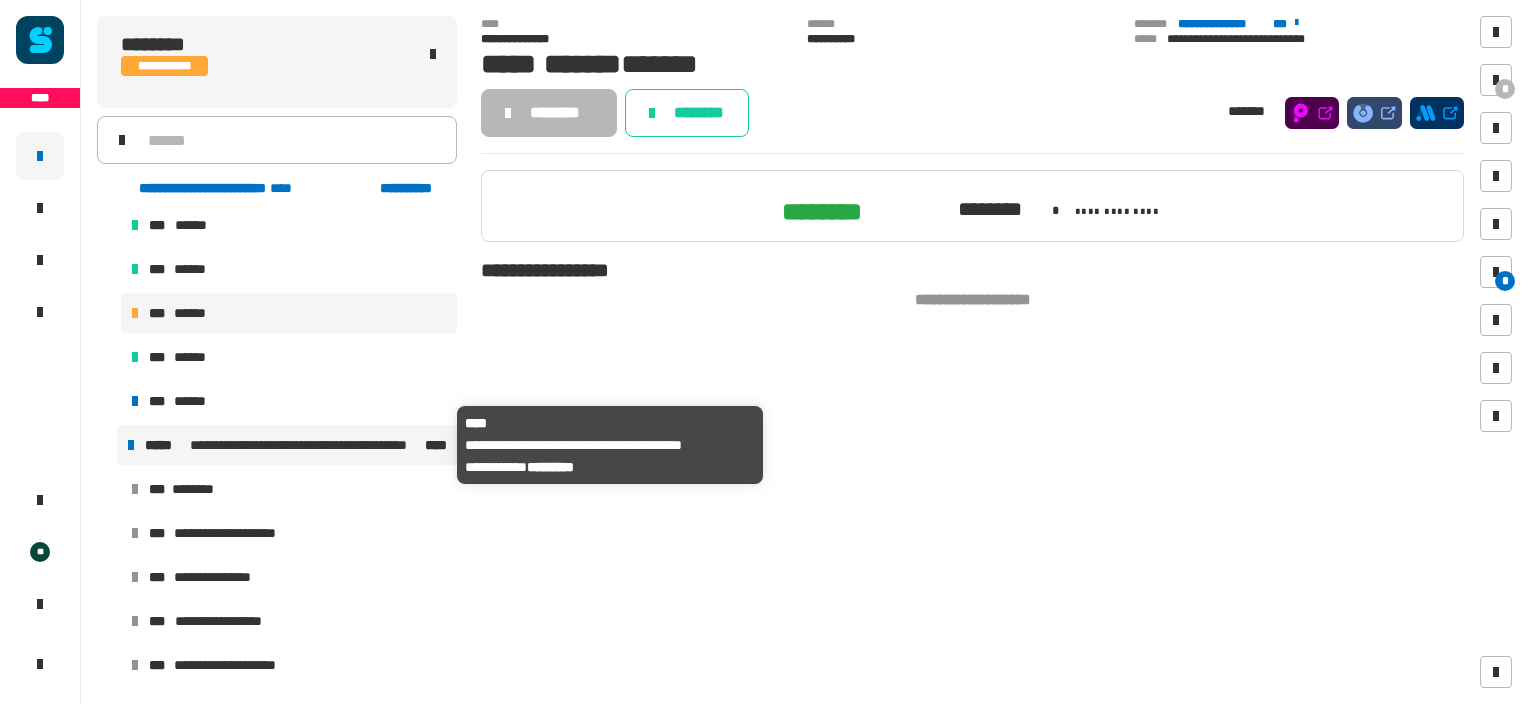 click on "**********" at bounding box center [305, 445] 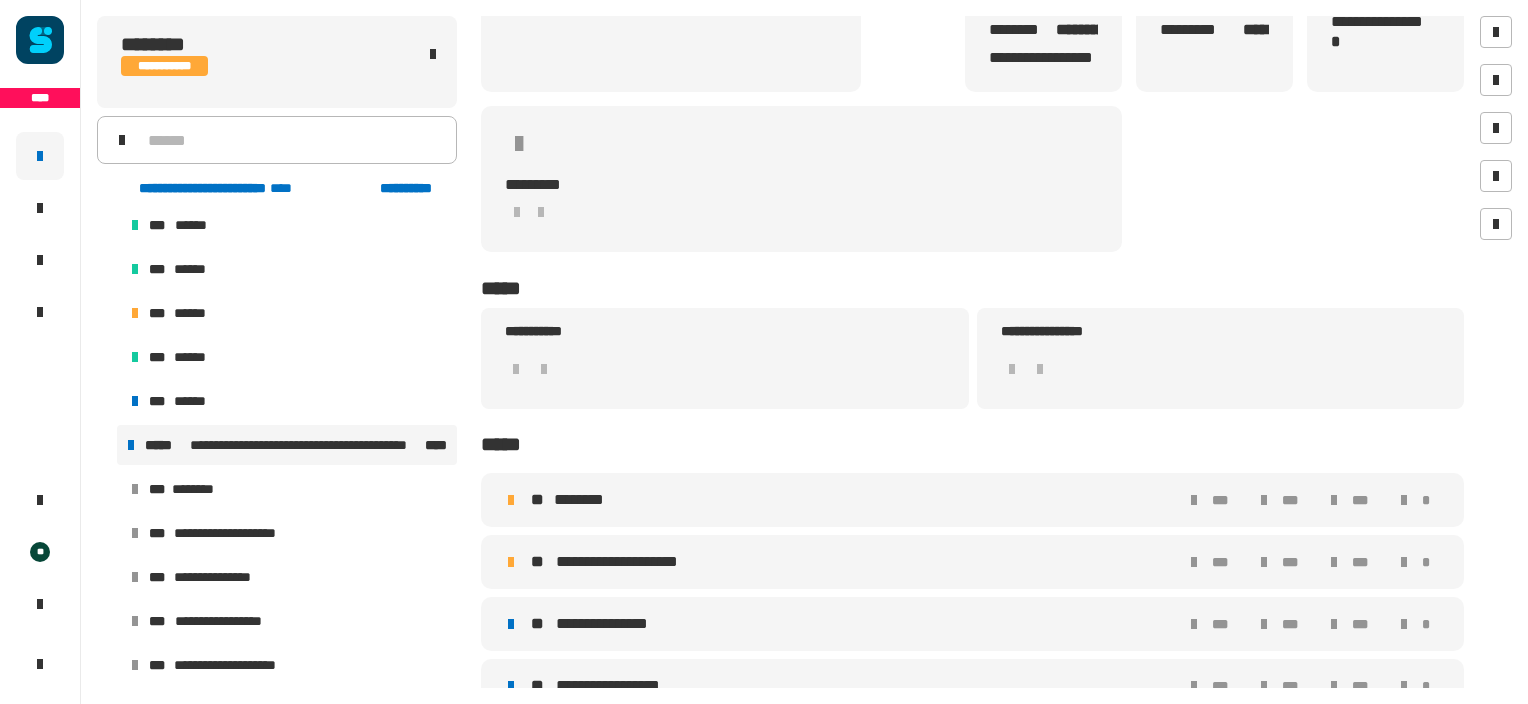 scroll, scrollTop: 256, scrollLeft: 0, axis: vertical 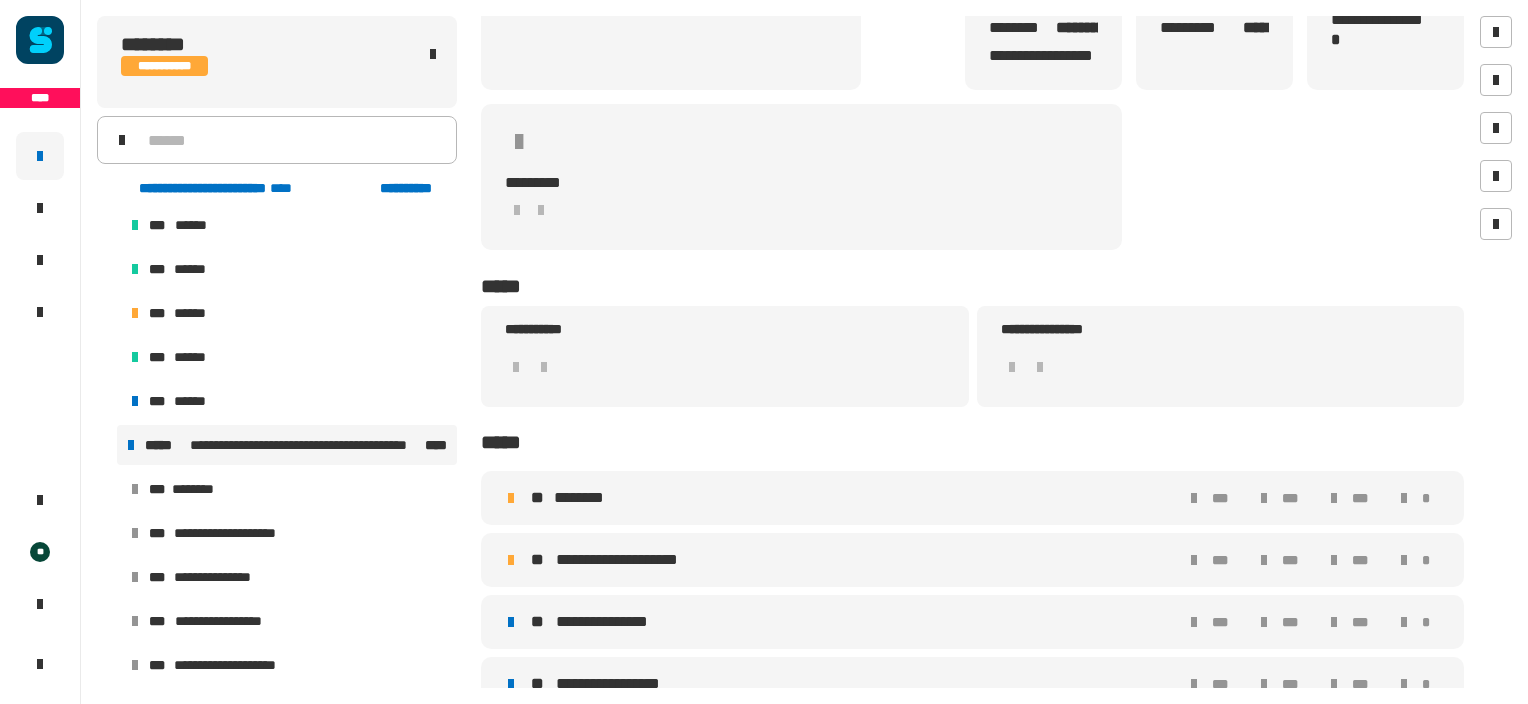click on "********" at bounding box center [587, 498] 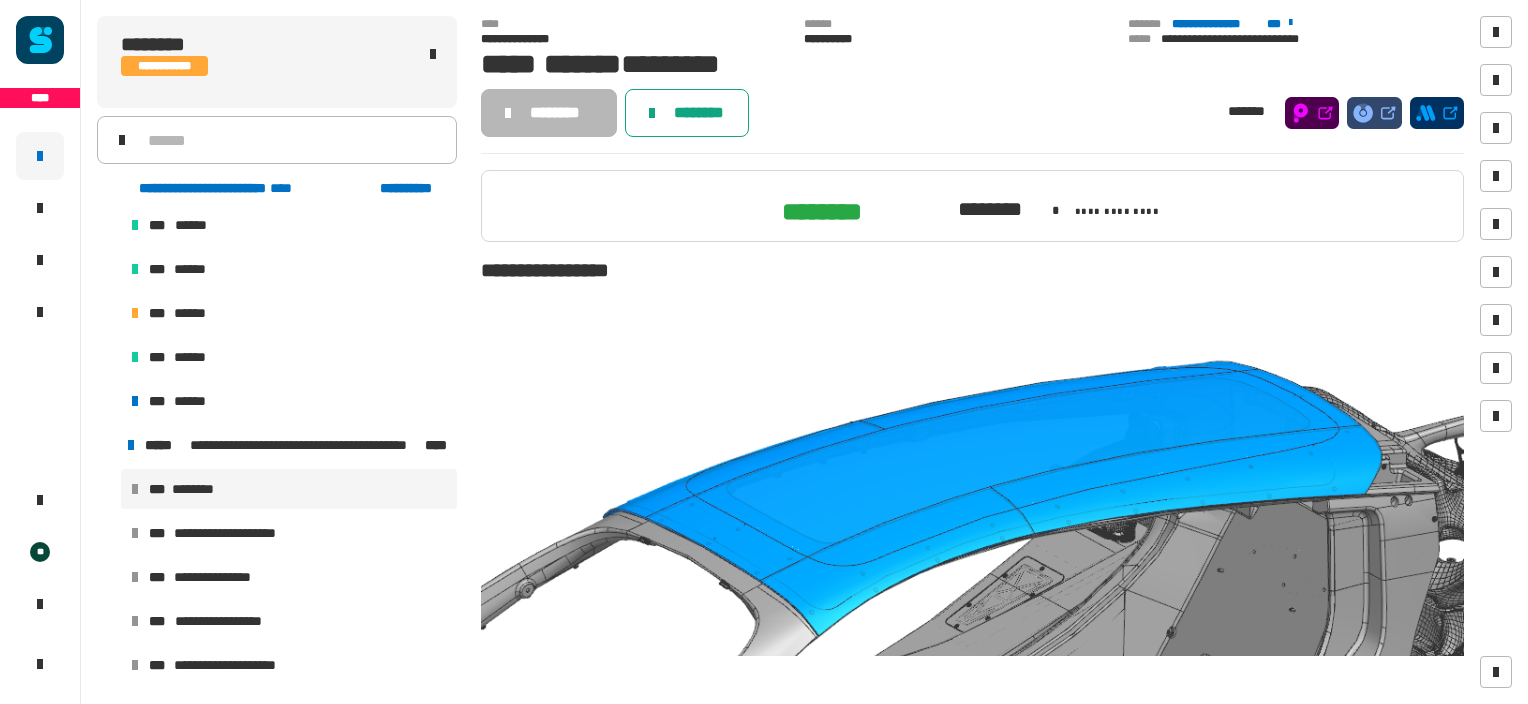click on "********" 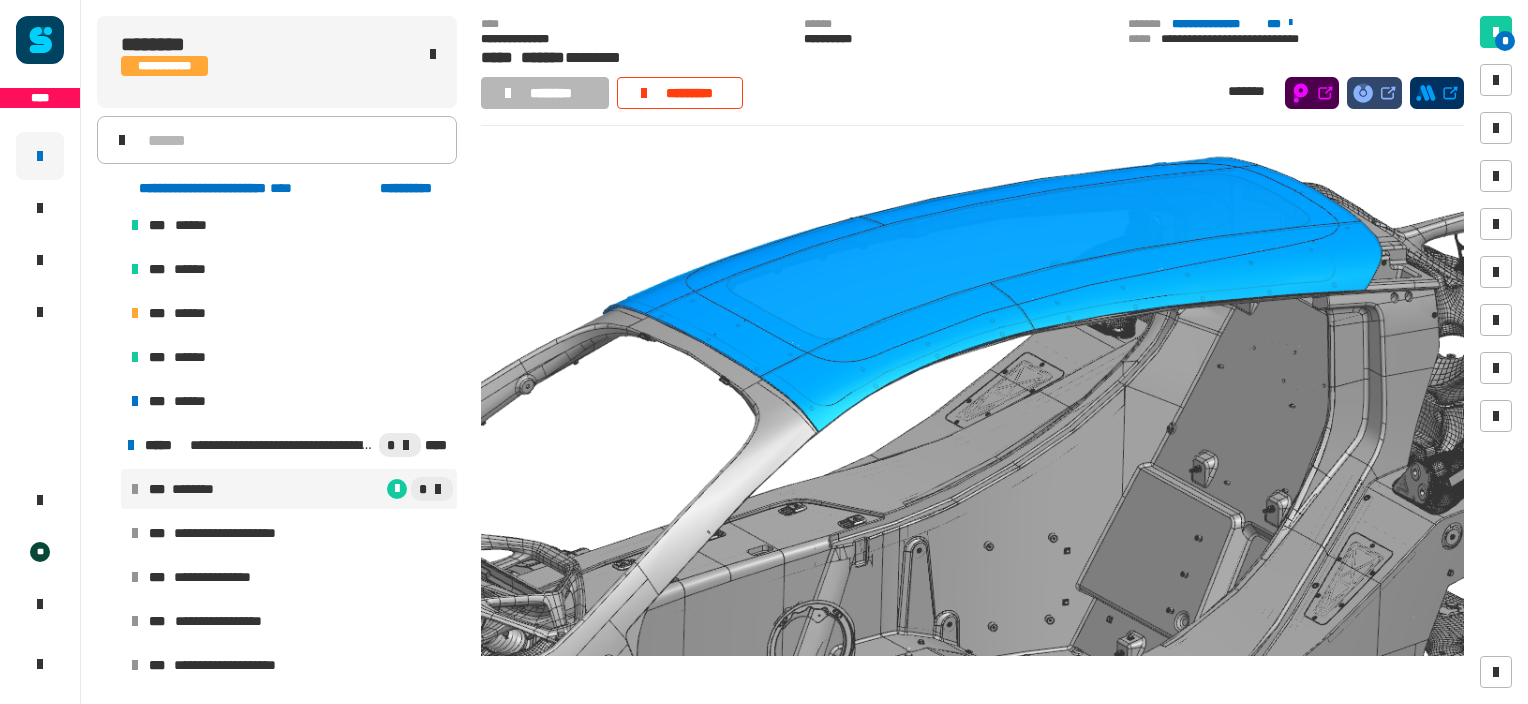 scroll, scrollTop: 339, scrollLeft: 0, axis: vertical 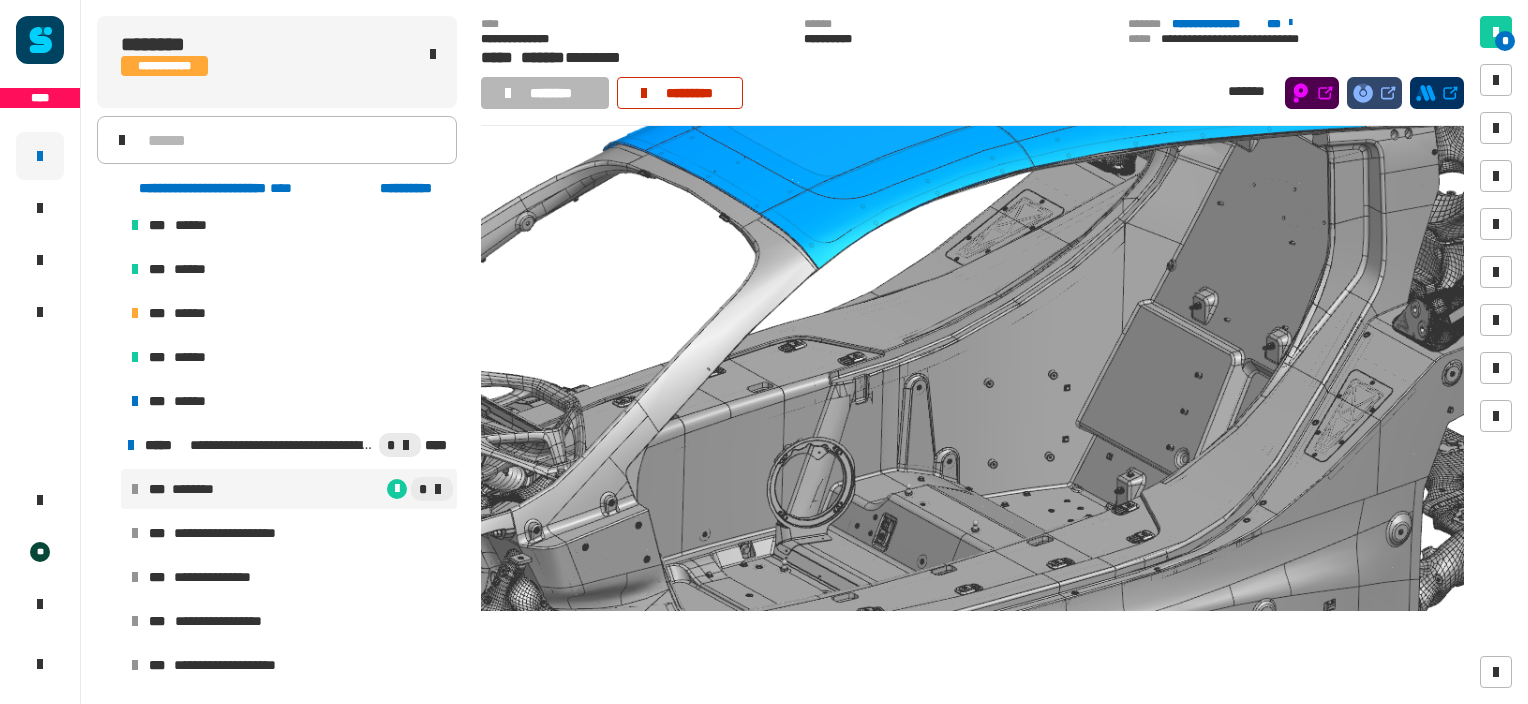 click on "******** ********* *******" 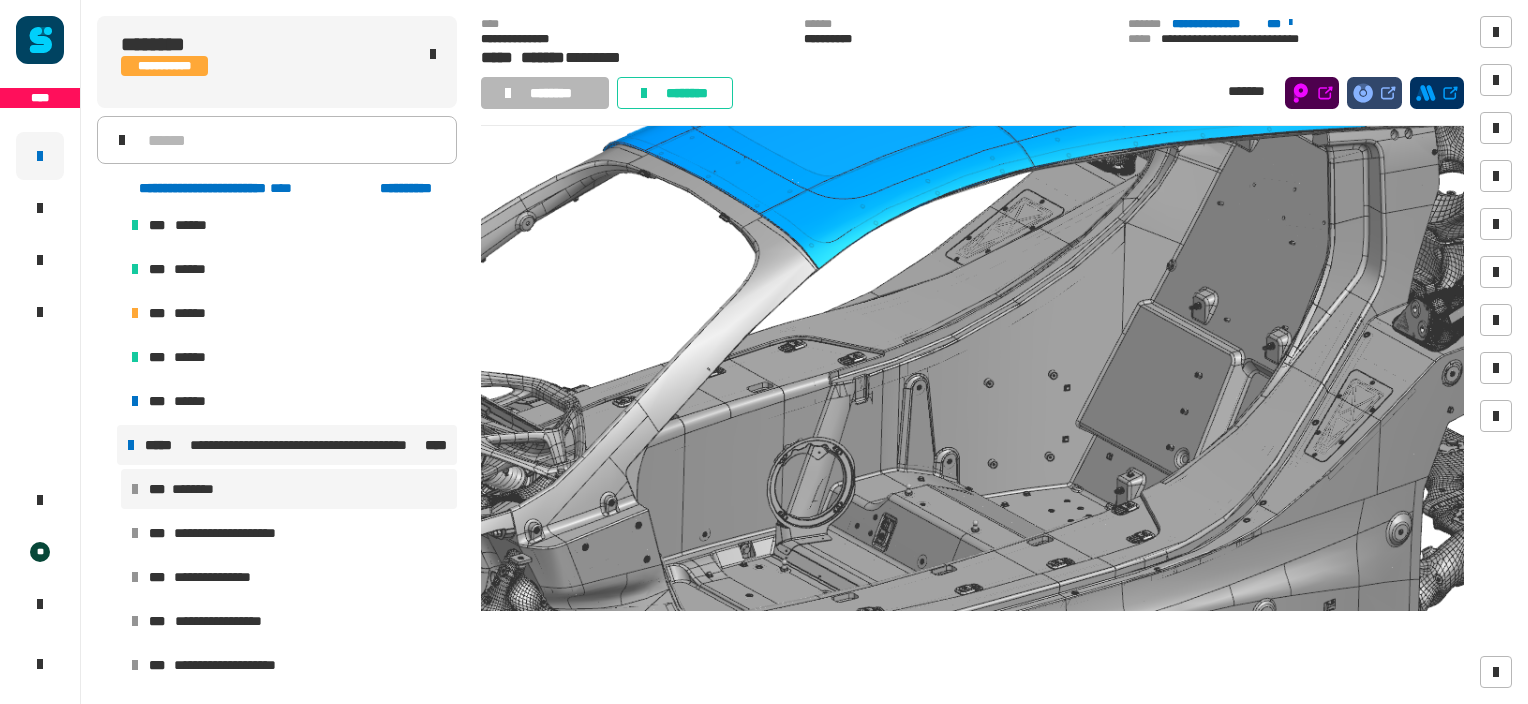 click on "**********" at bounding box center (287, 445) 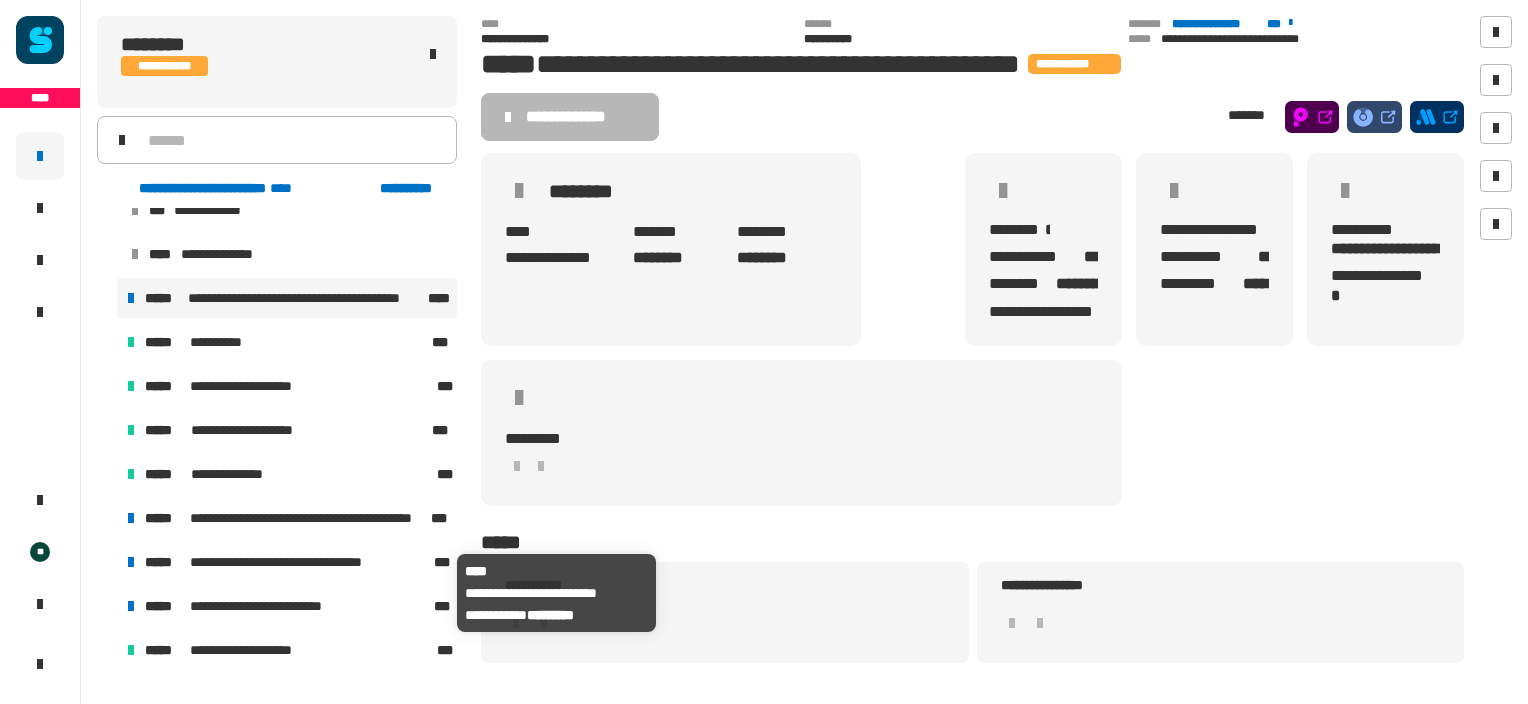 scroll, scrollTop: 1120, scrollLeft: 0, axis: vertical 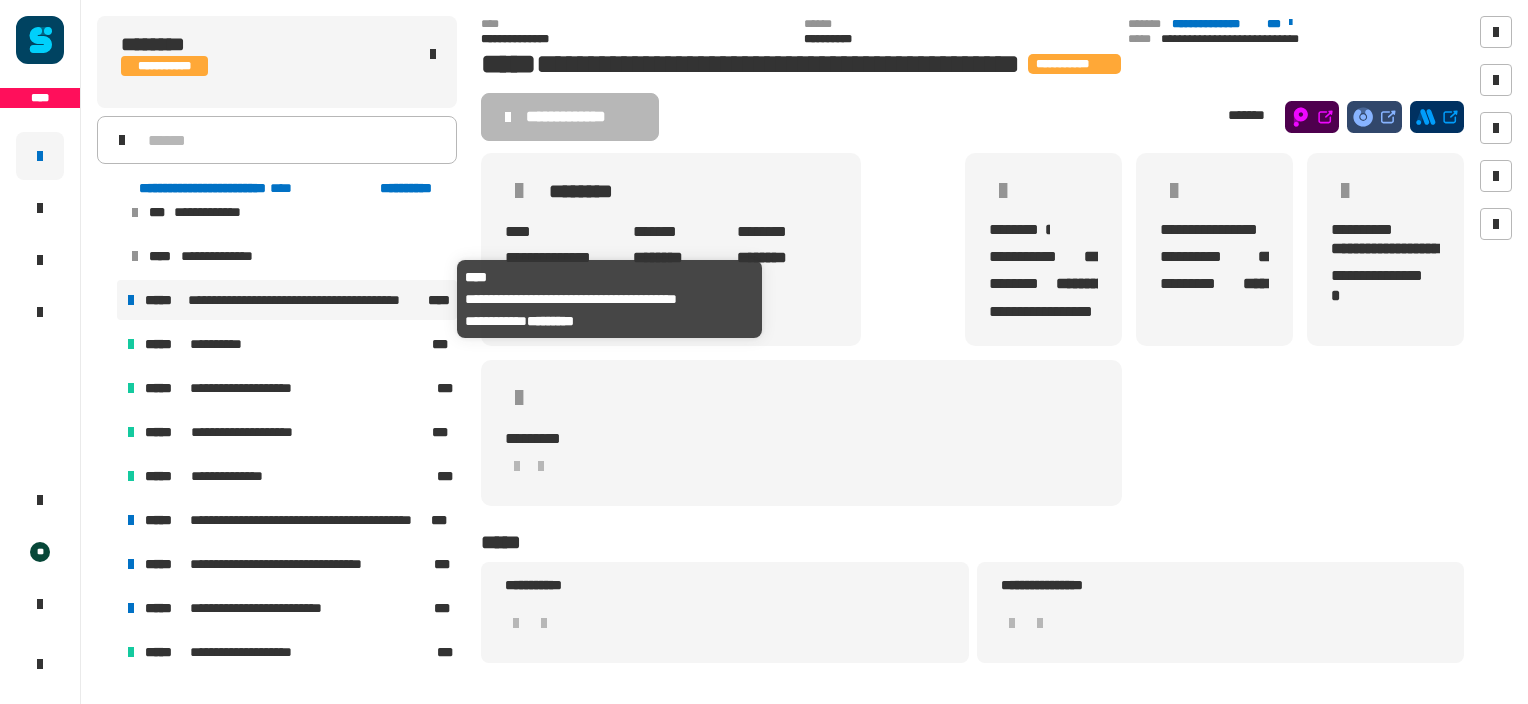 click on "**********" at bounding box center [306, 300] 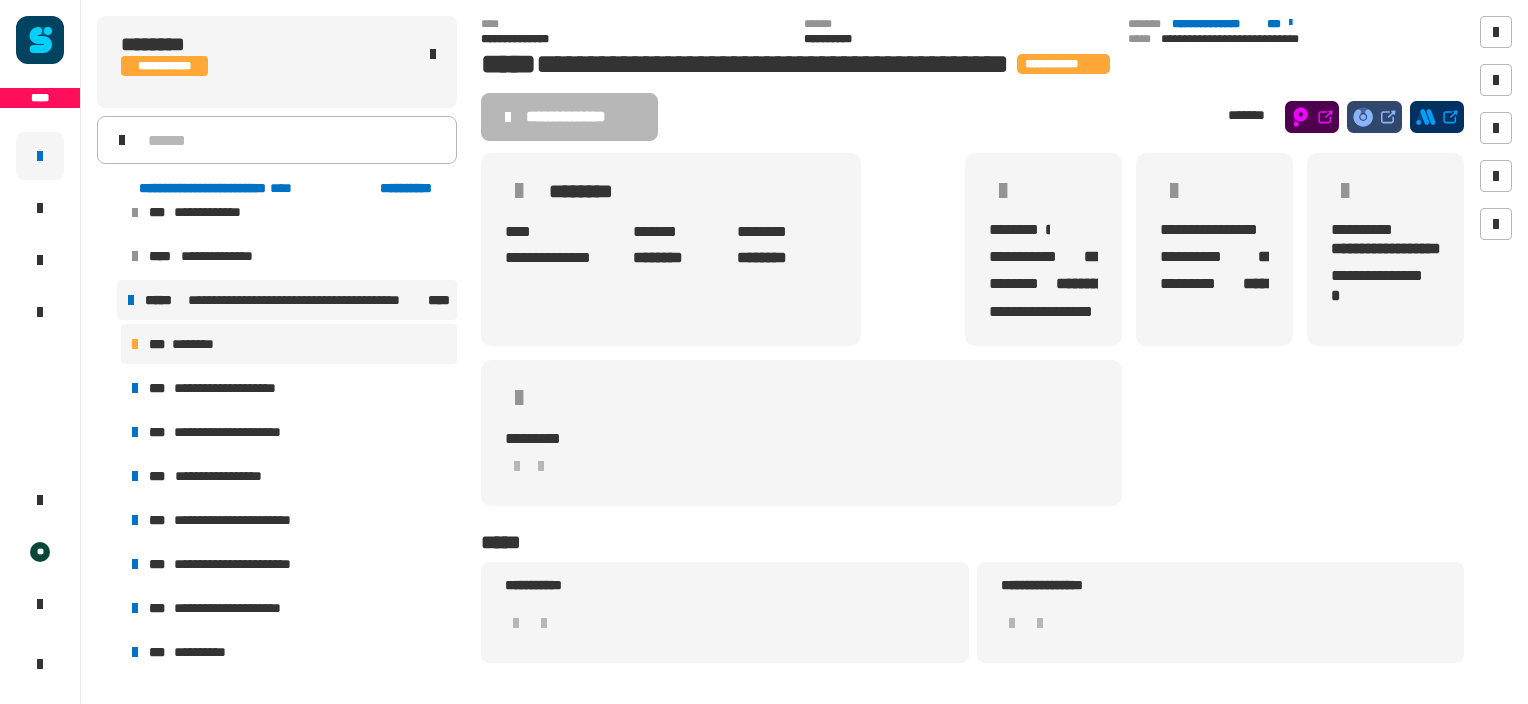 click on "*** ********" at bounding box center [289, 344] 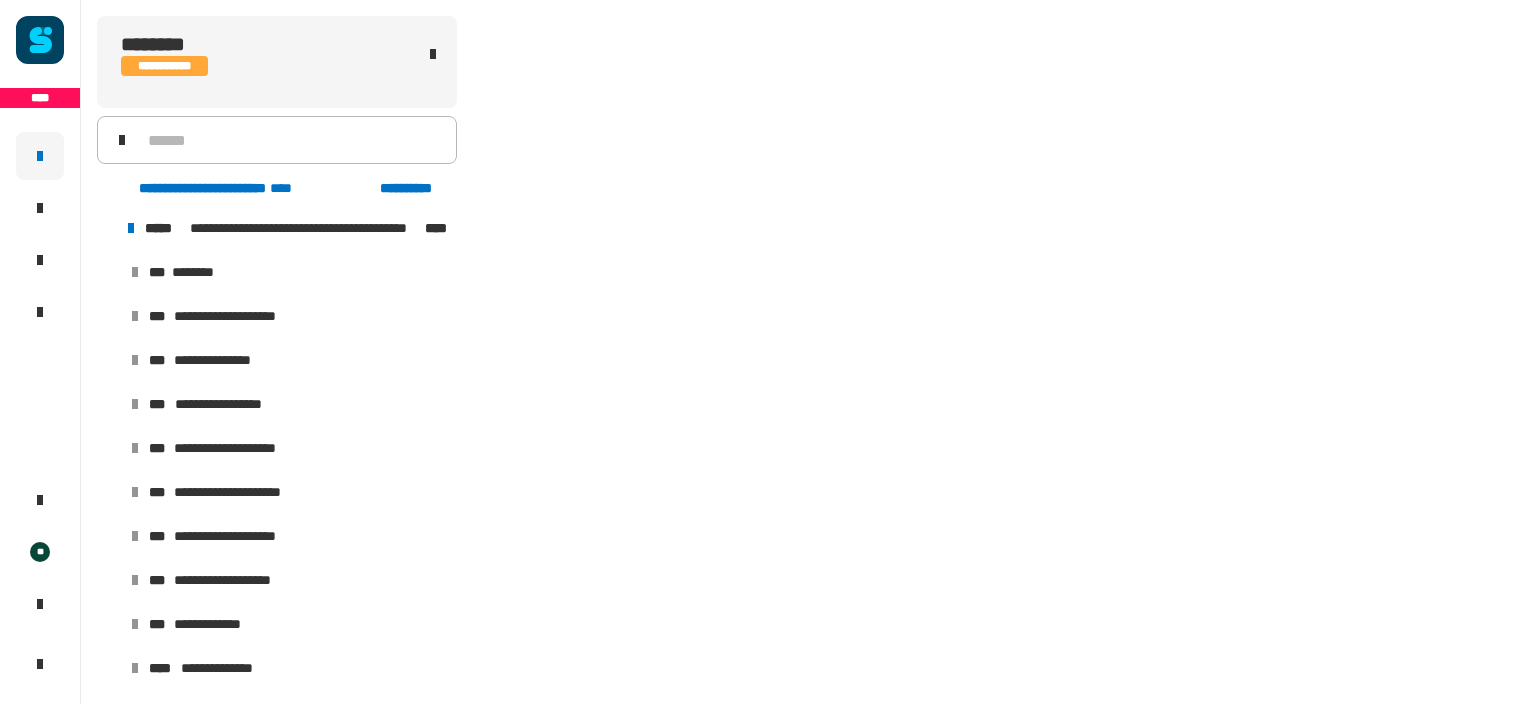 scroll, scrollTop: 1016, scrollLeft: 0, axis: vertical 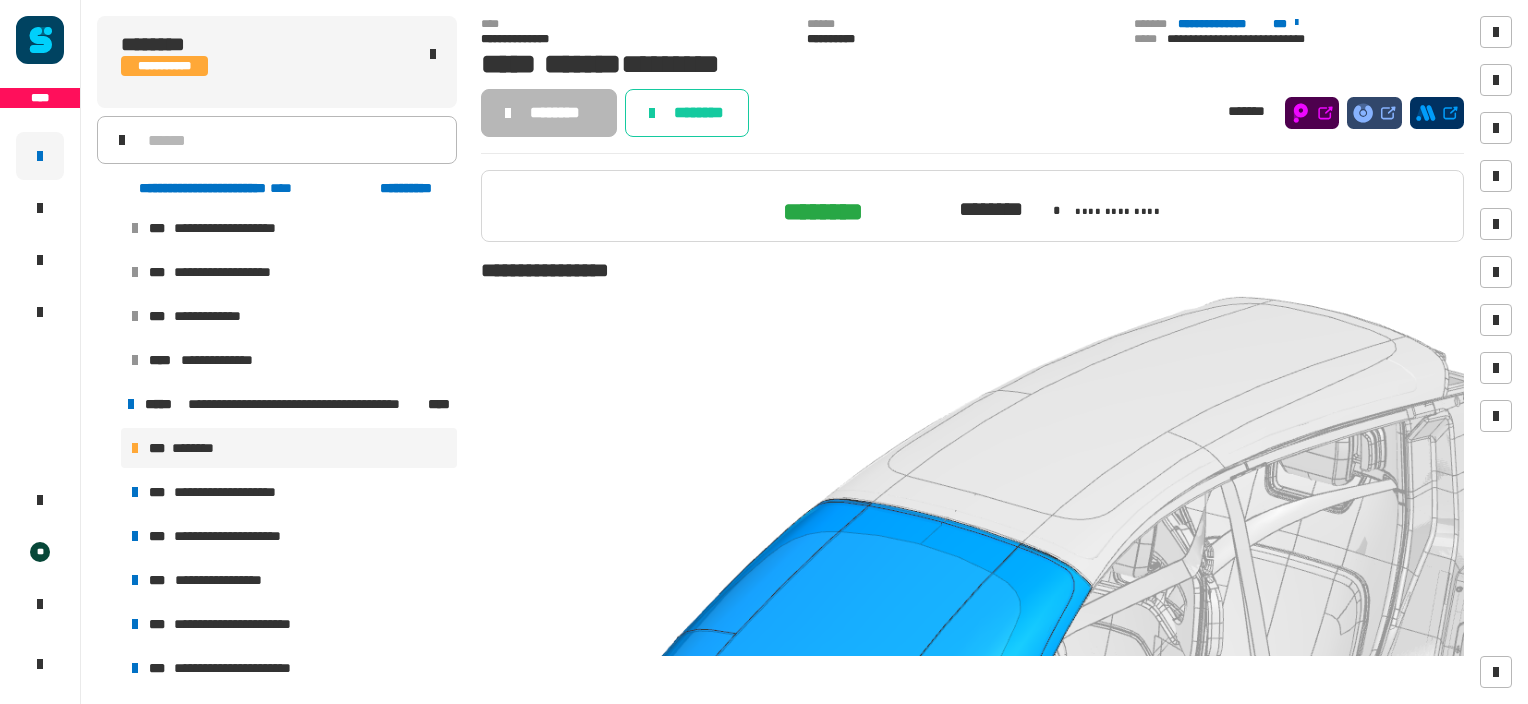 click on "**********" at bounding box center (289, 360) 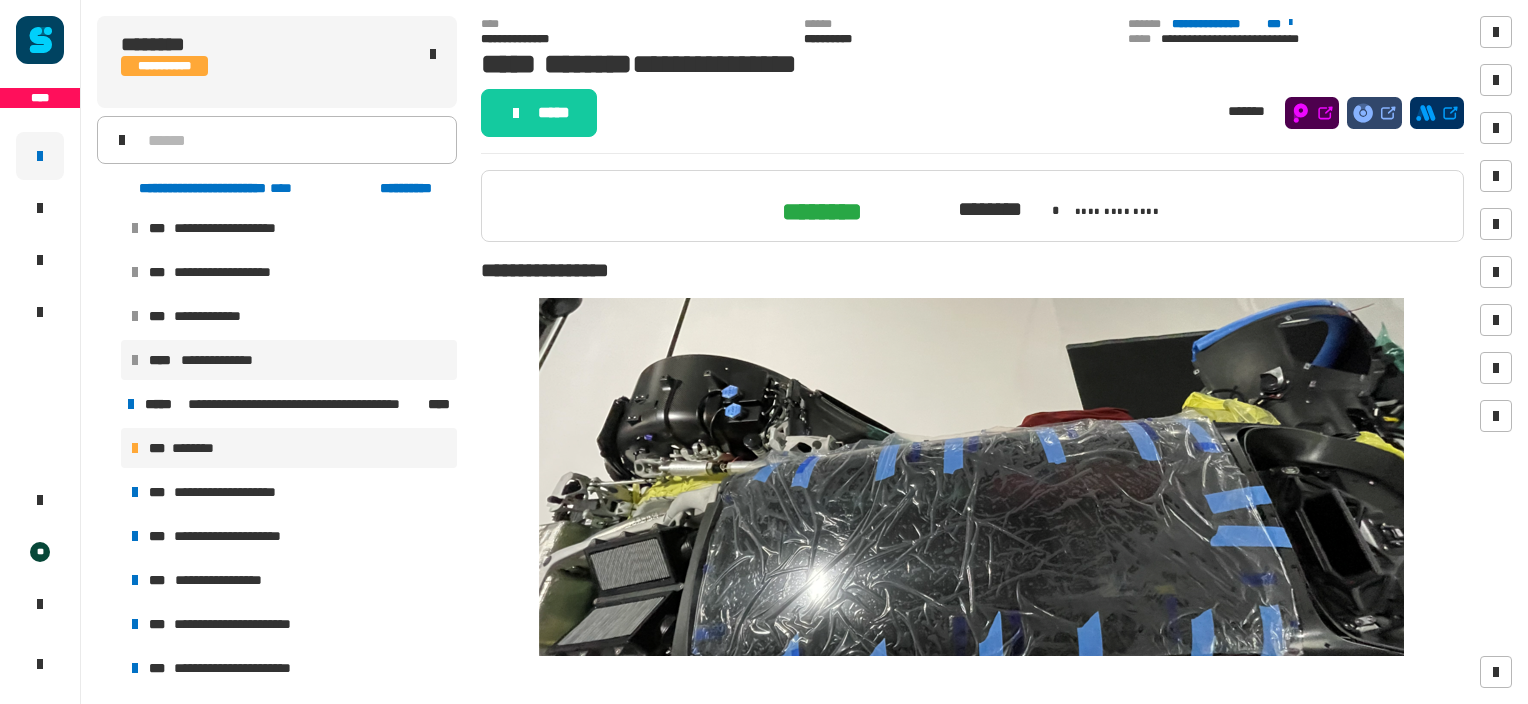 click on "*** ********" at bounding box center [289, 448] 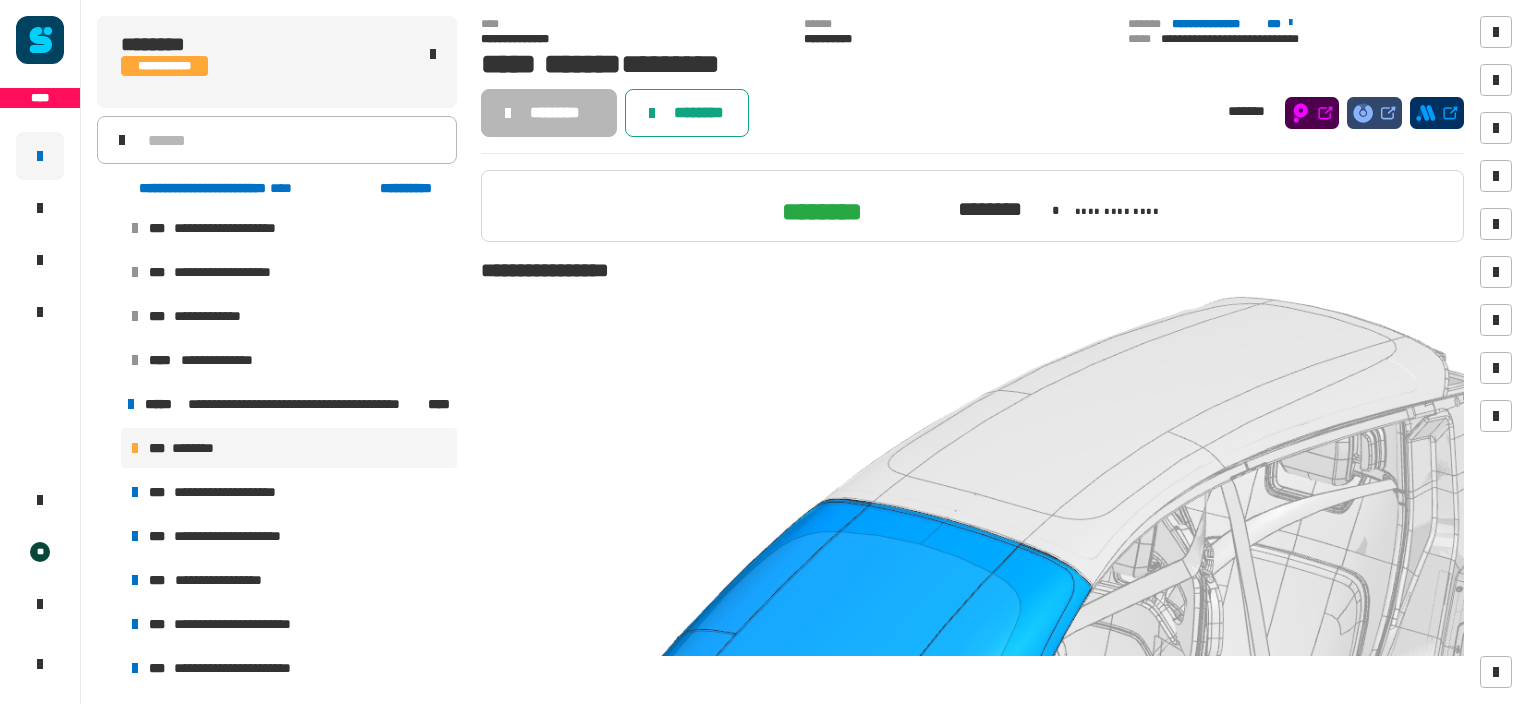 click on "********" 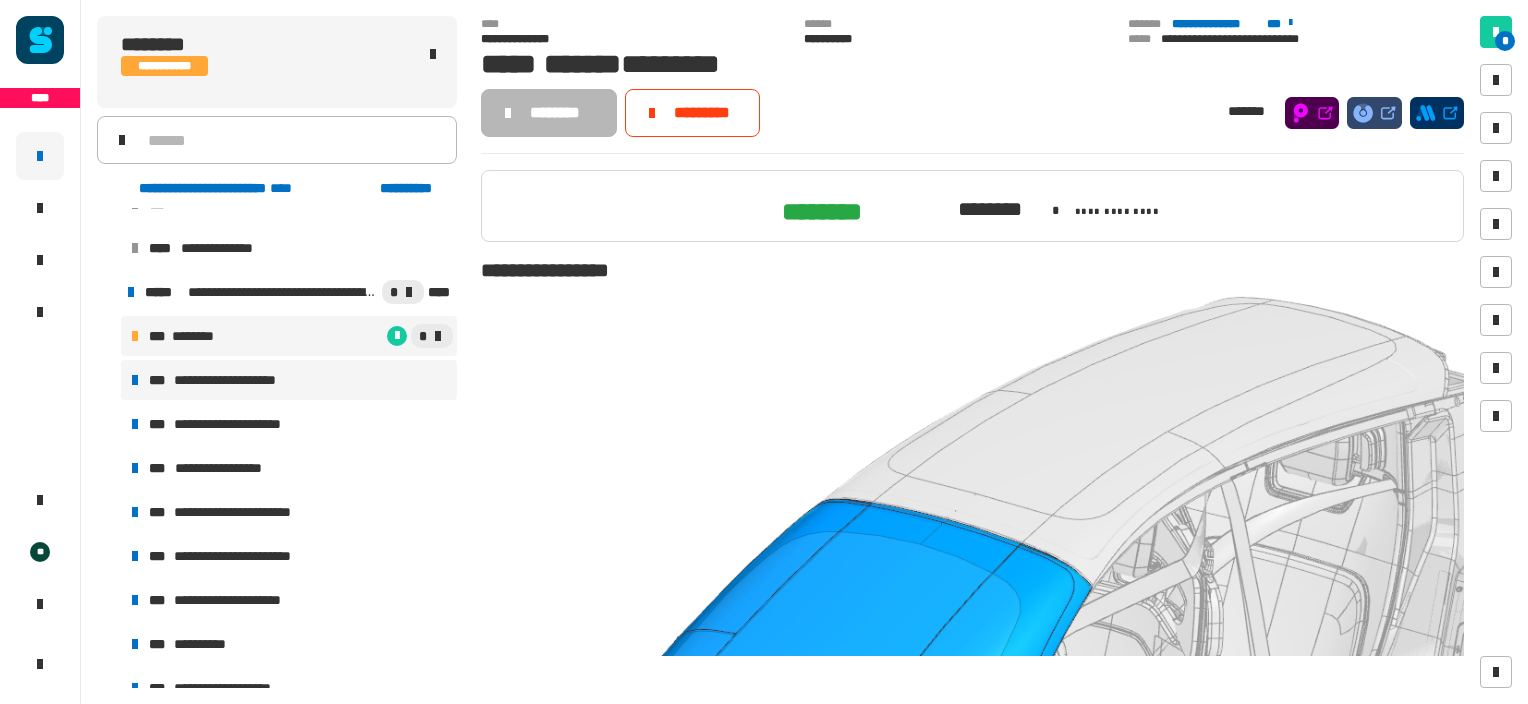 scroll, scrollTop: 1077, scrollLeft: 0, axis: vertical 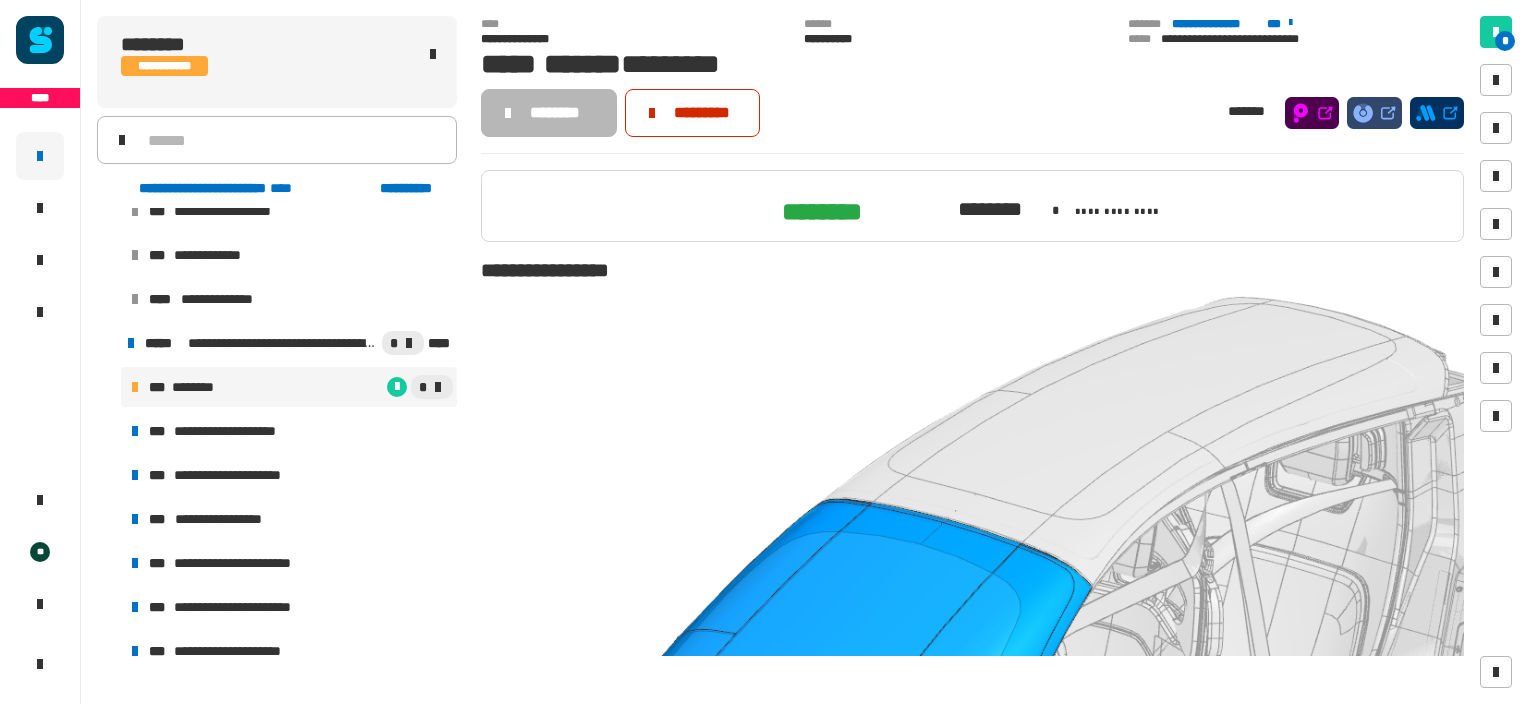 click on "*********" 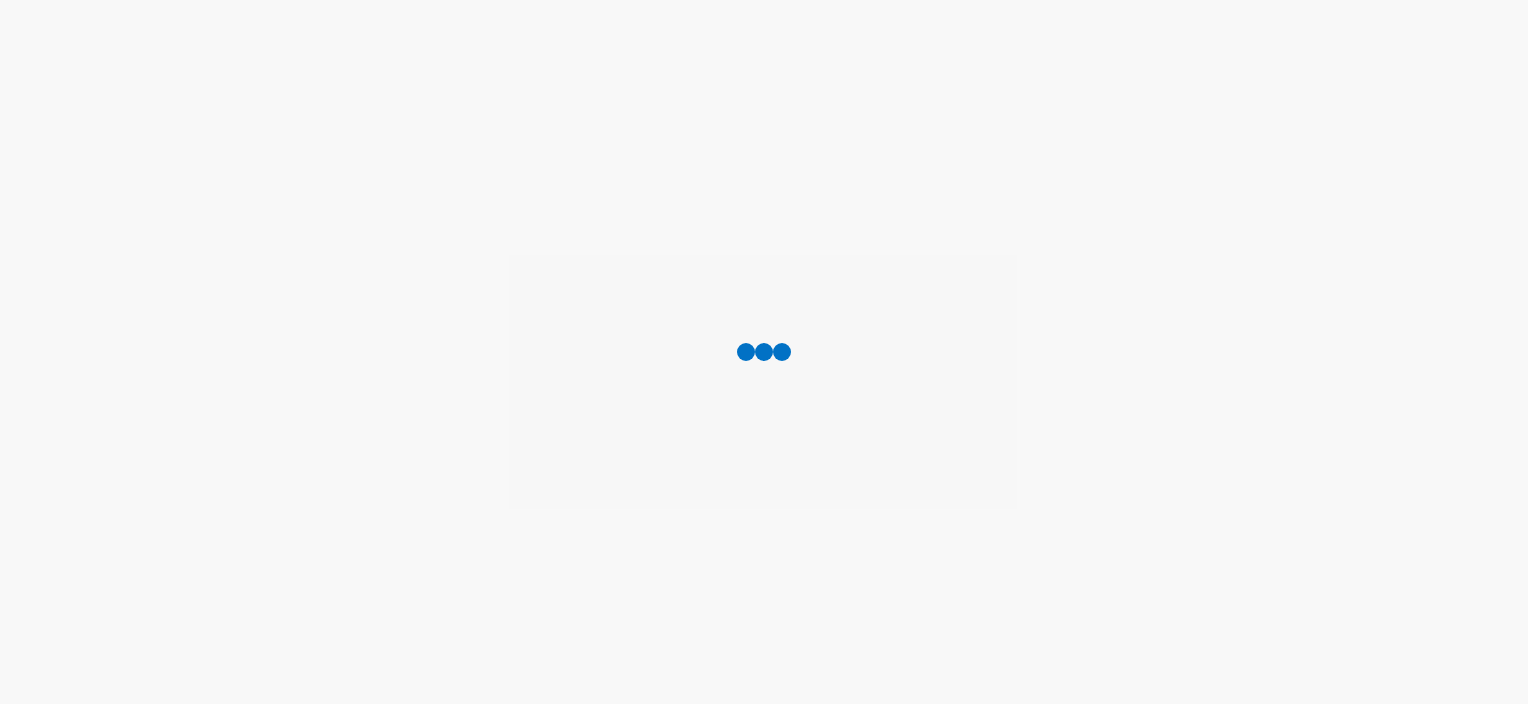 scroll, scrollTop: 0, scrollLeft: 0, axis: both 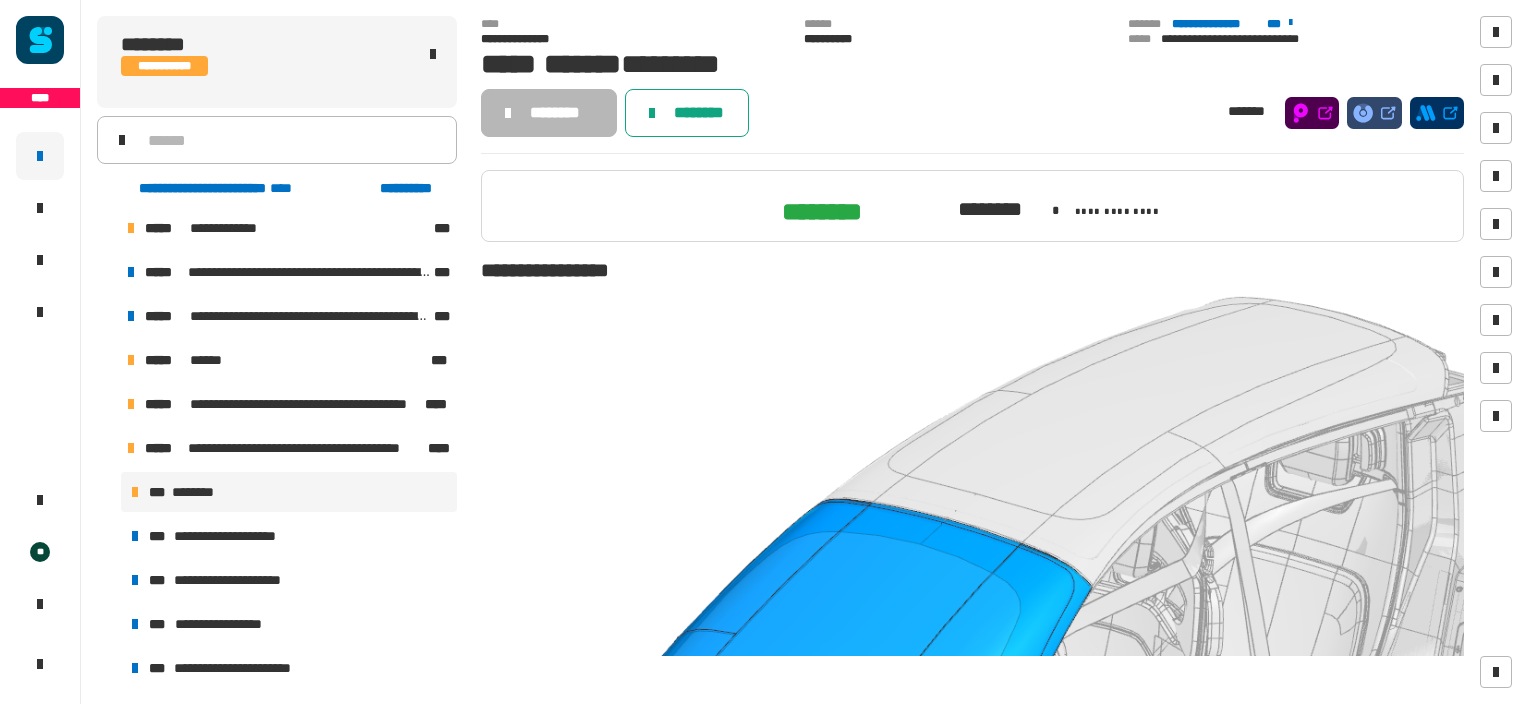 click on "********" 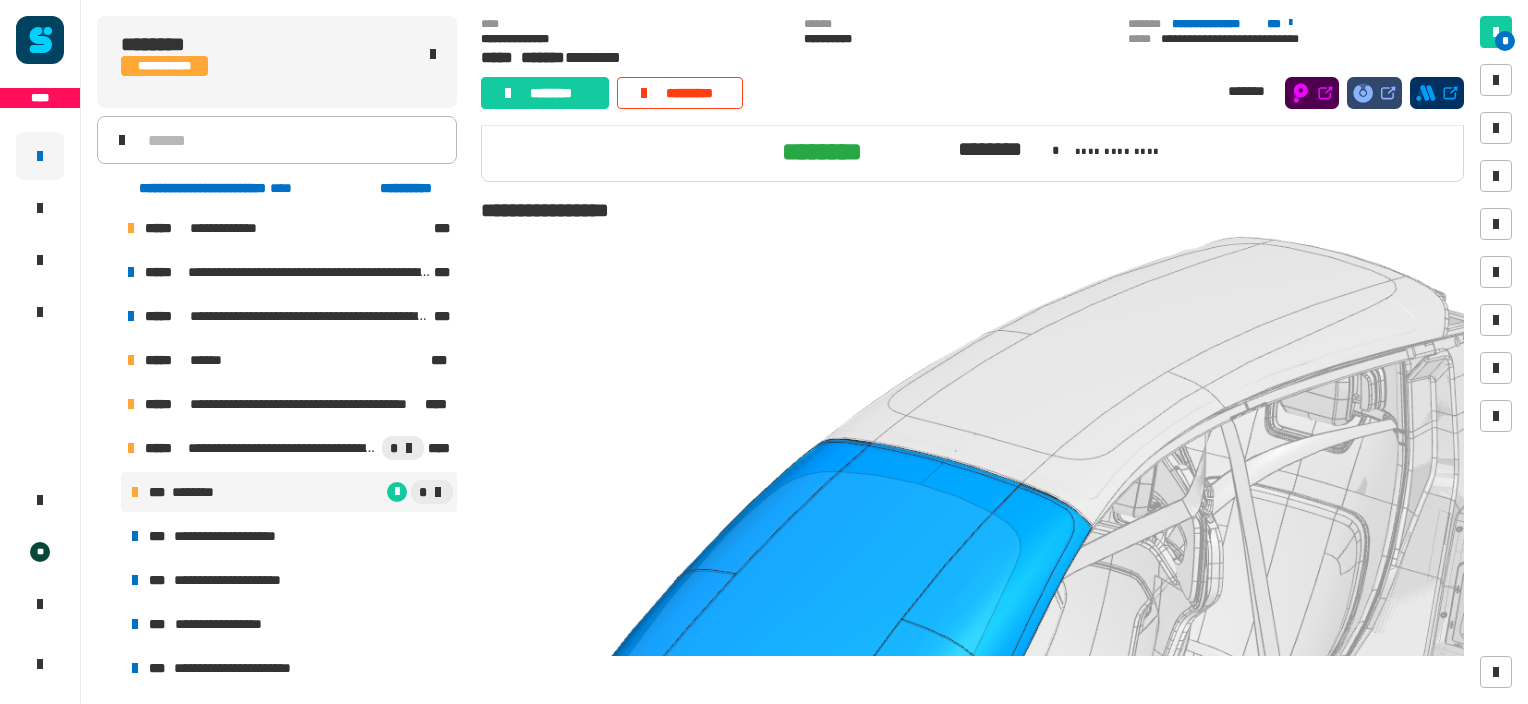 scroll, scrollTop: 31, scrollLeft: 0, axis: vertical 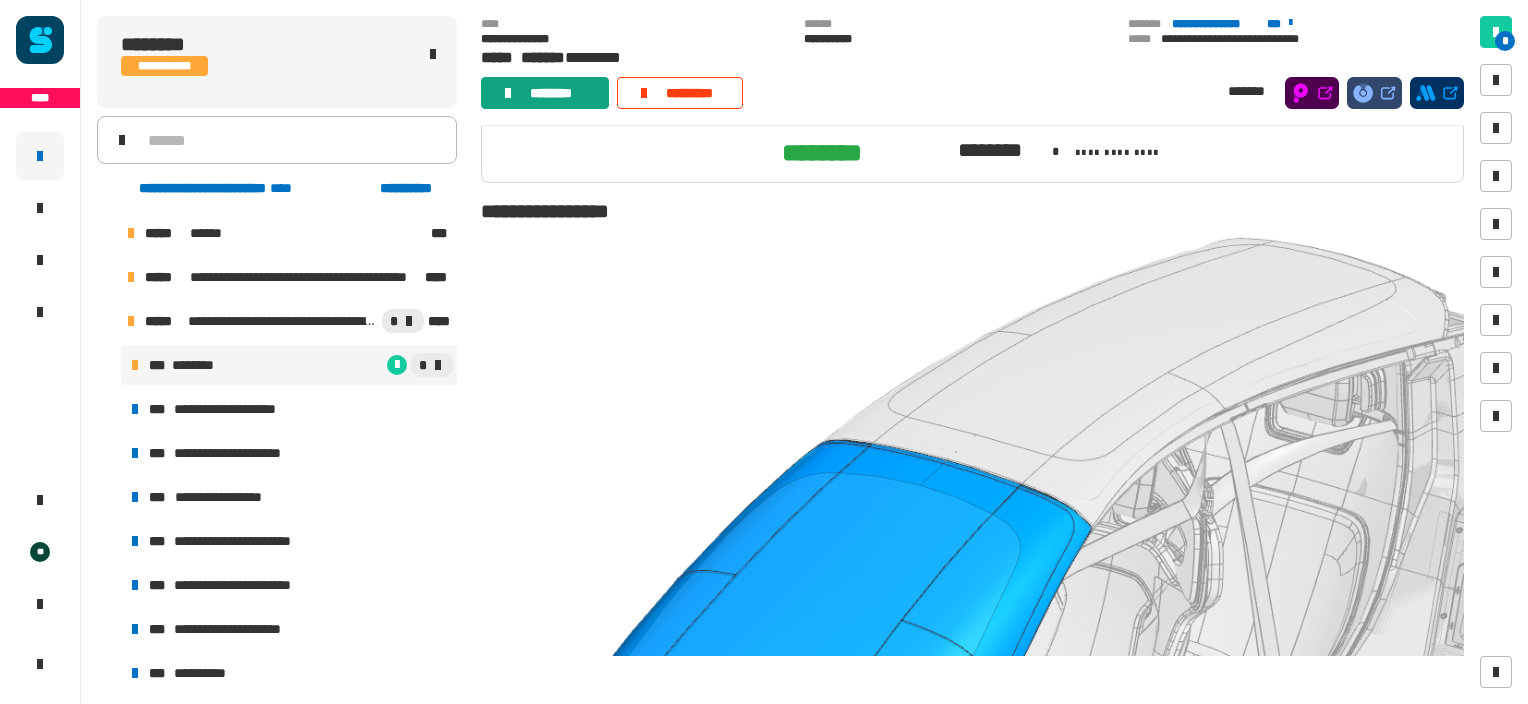 click on "********" 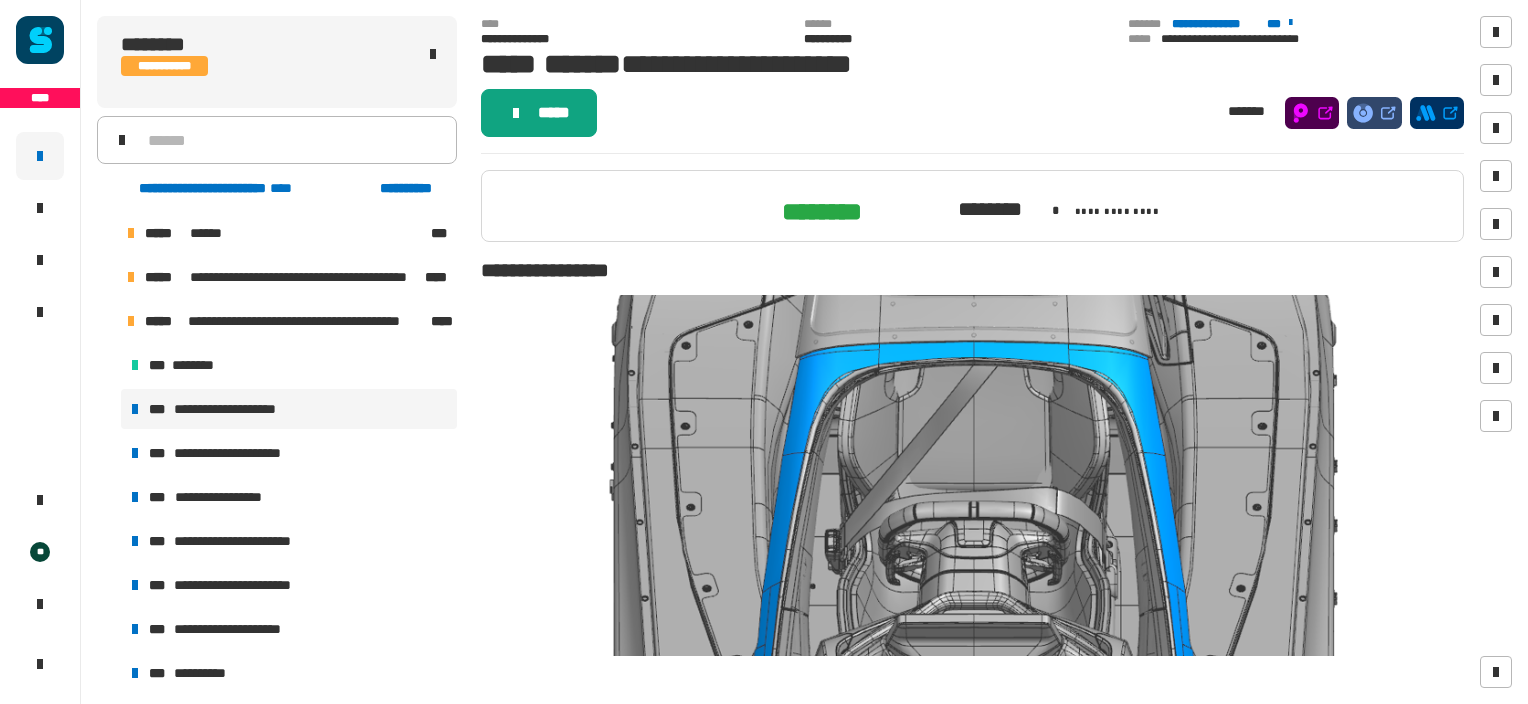 click on "*****" 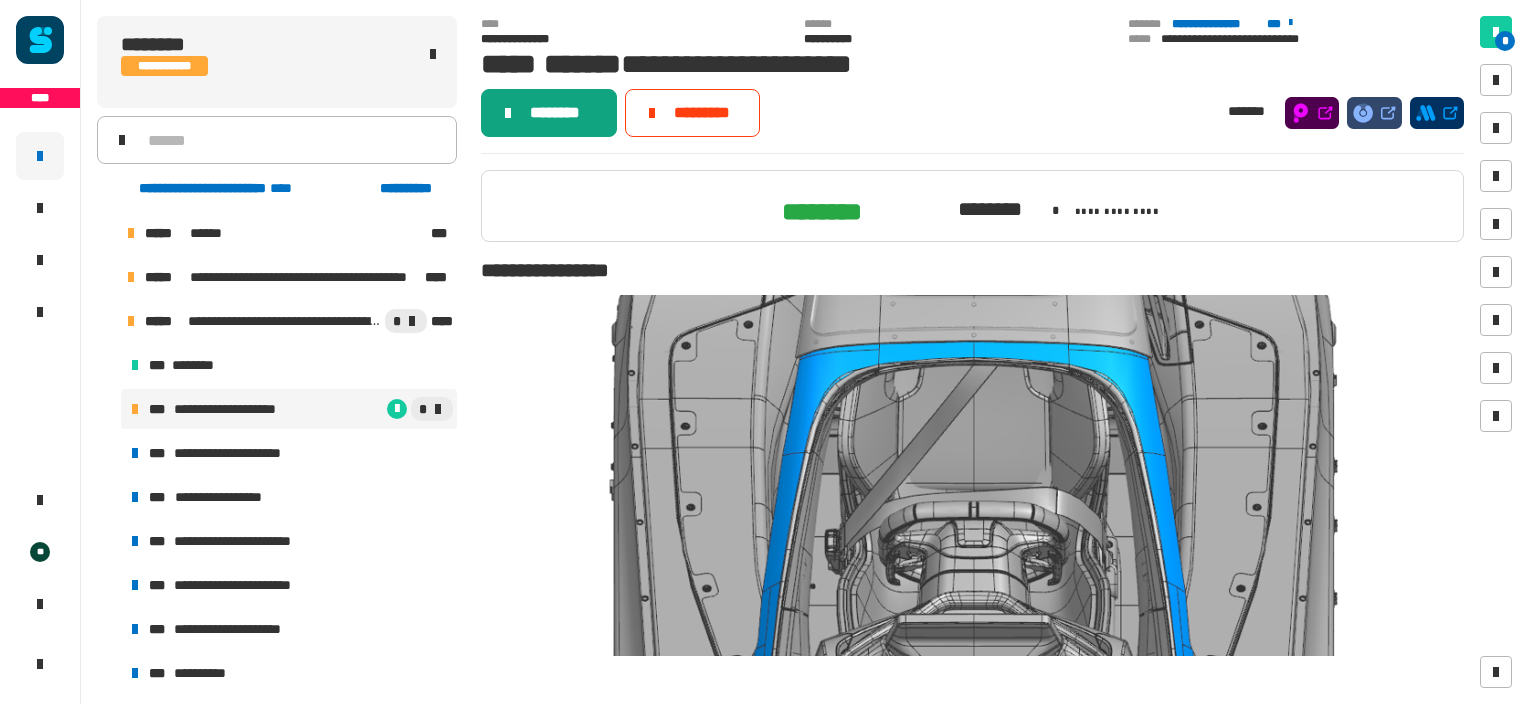 click on "********" 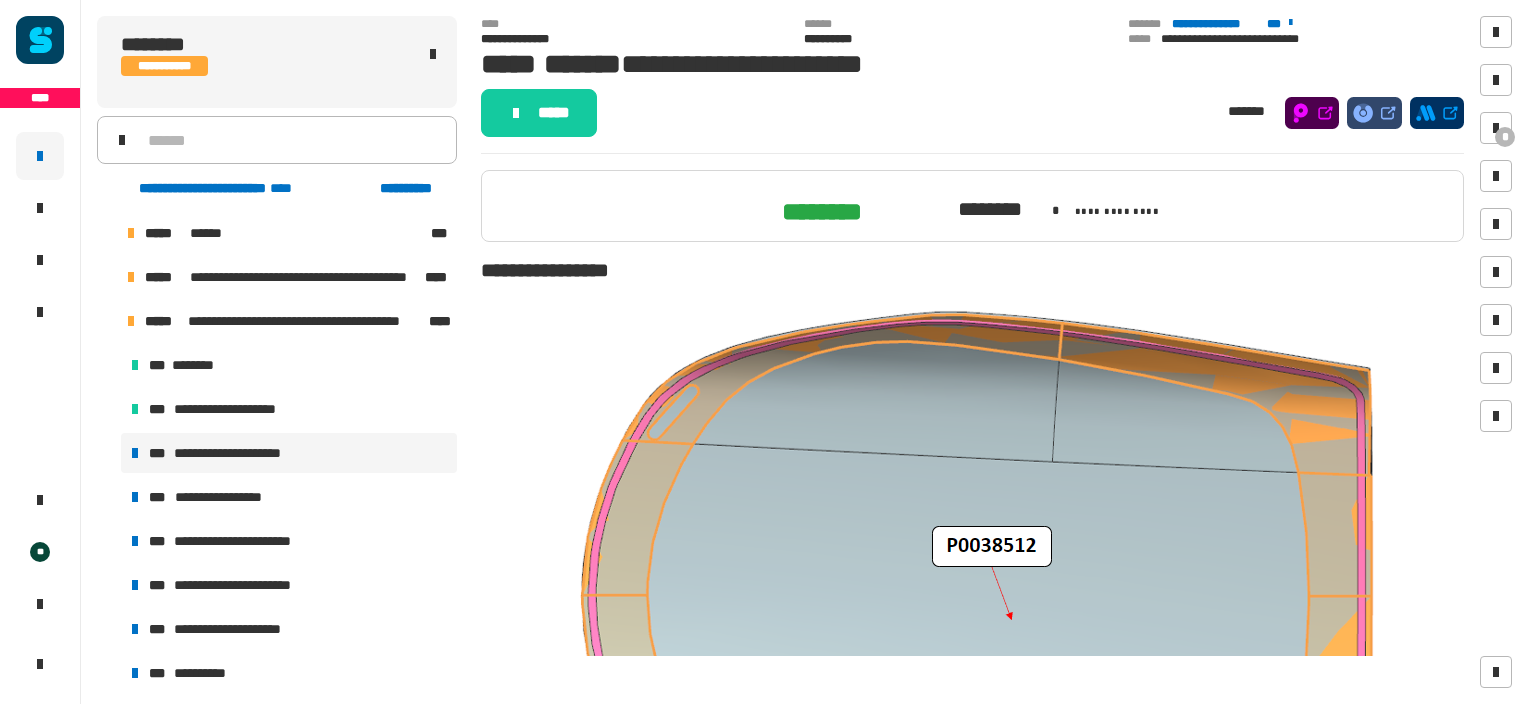 click on "*****" 